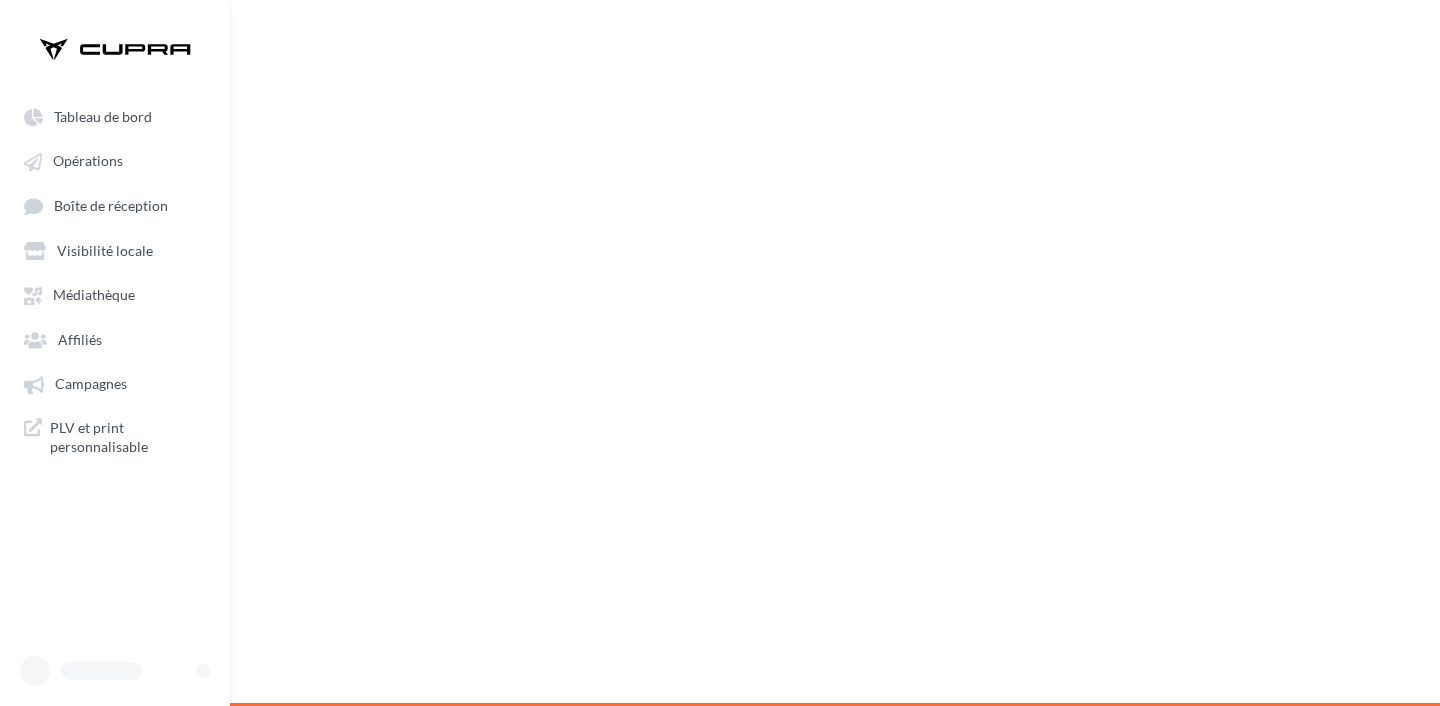 scroll, scrollTop: 0, scrollLeft: 0, axis: both 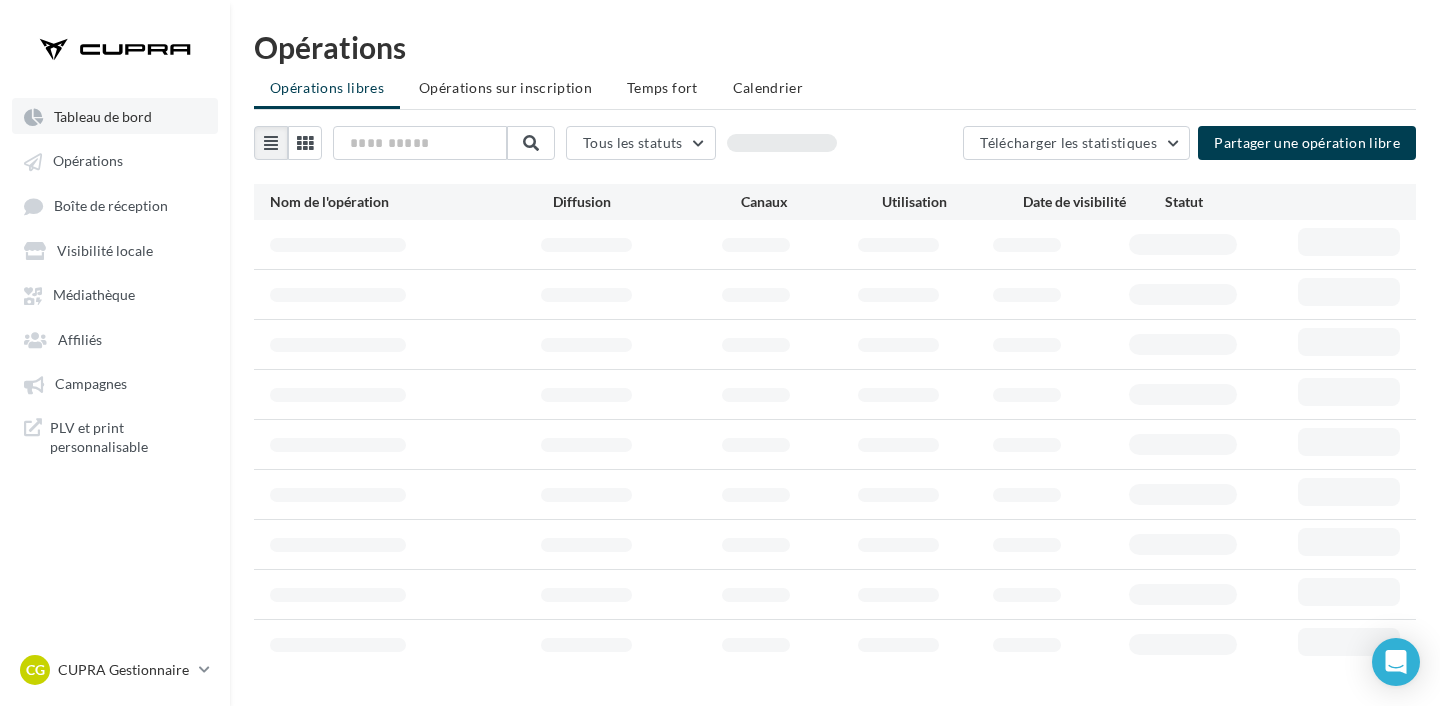 click on "Tableau de bord" at bounding box center [103, 116] 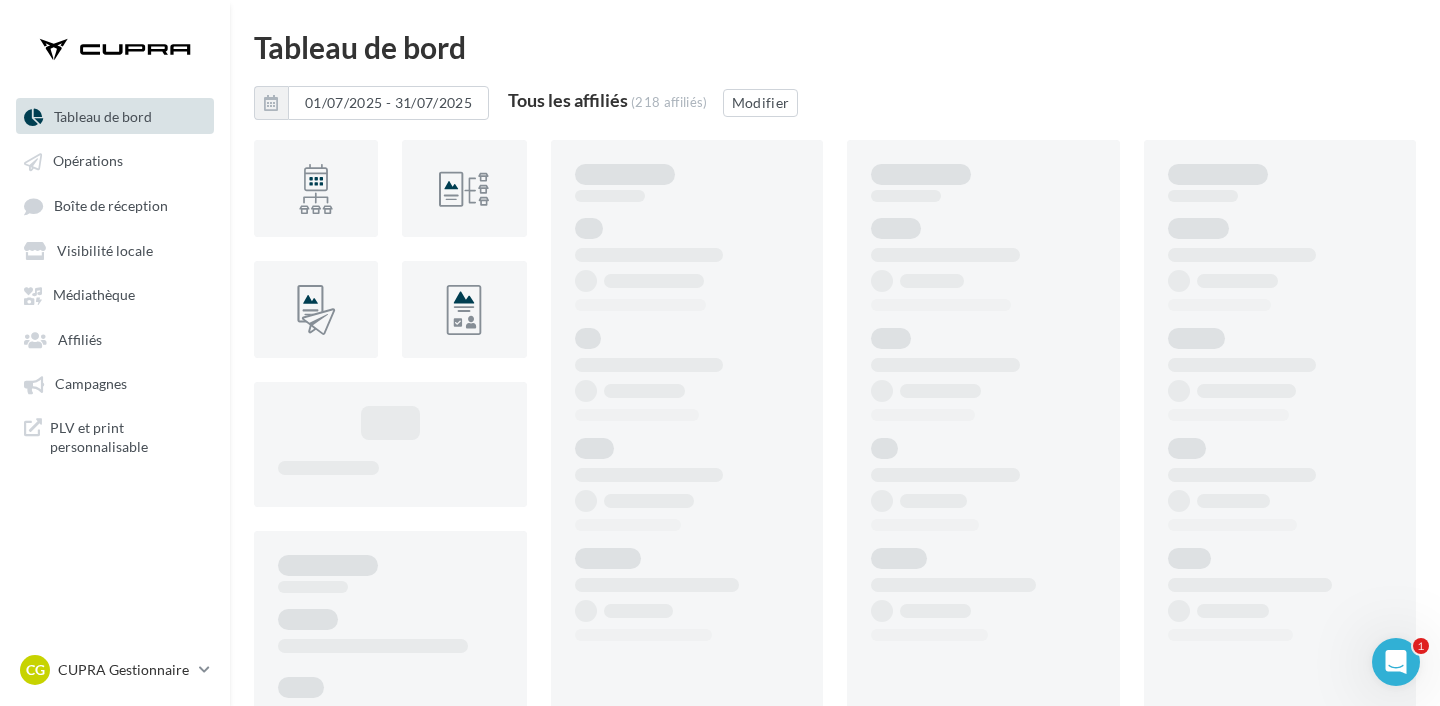 scroll, scrollTop: 0, scrollLeft: 0, axis: both 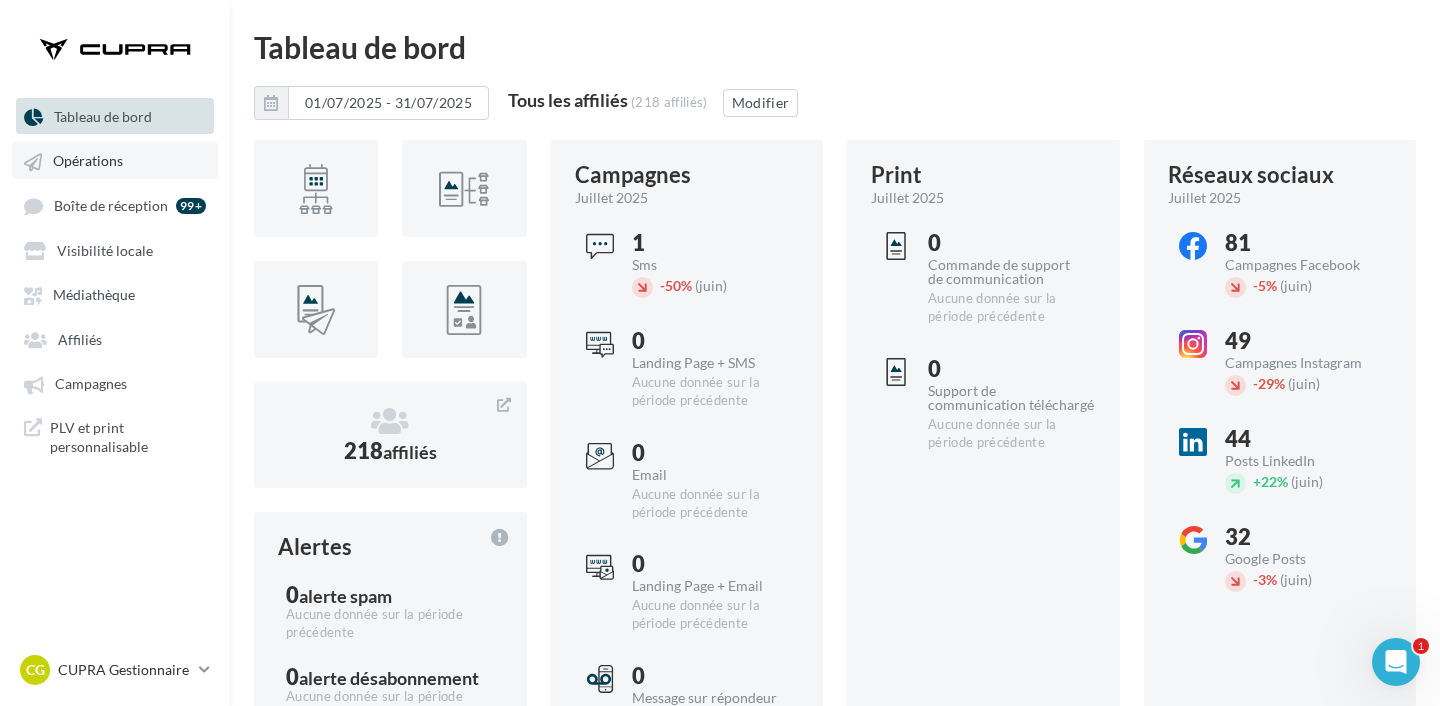 click on "Opérations" at bounding box center (88, 161) 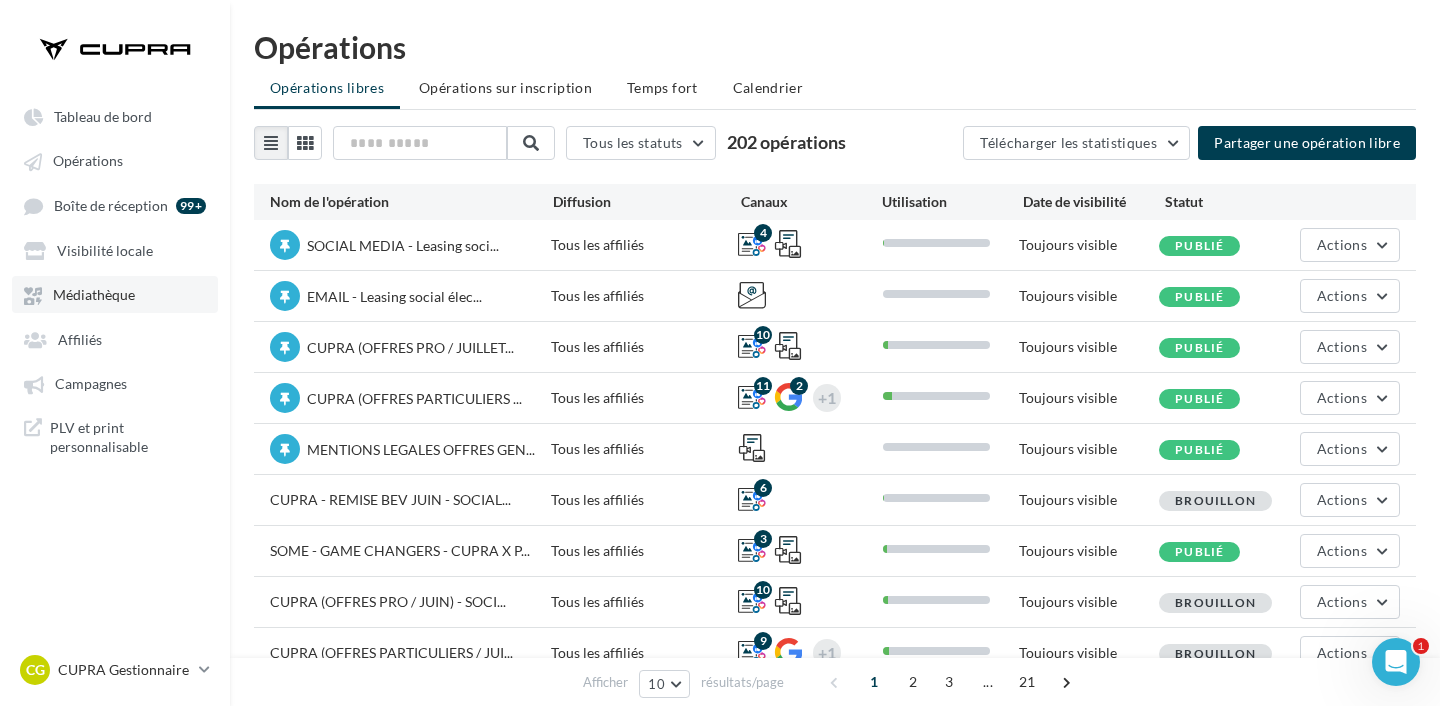 click on "Médiathèque" at bounding box center (94, 295) 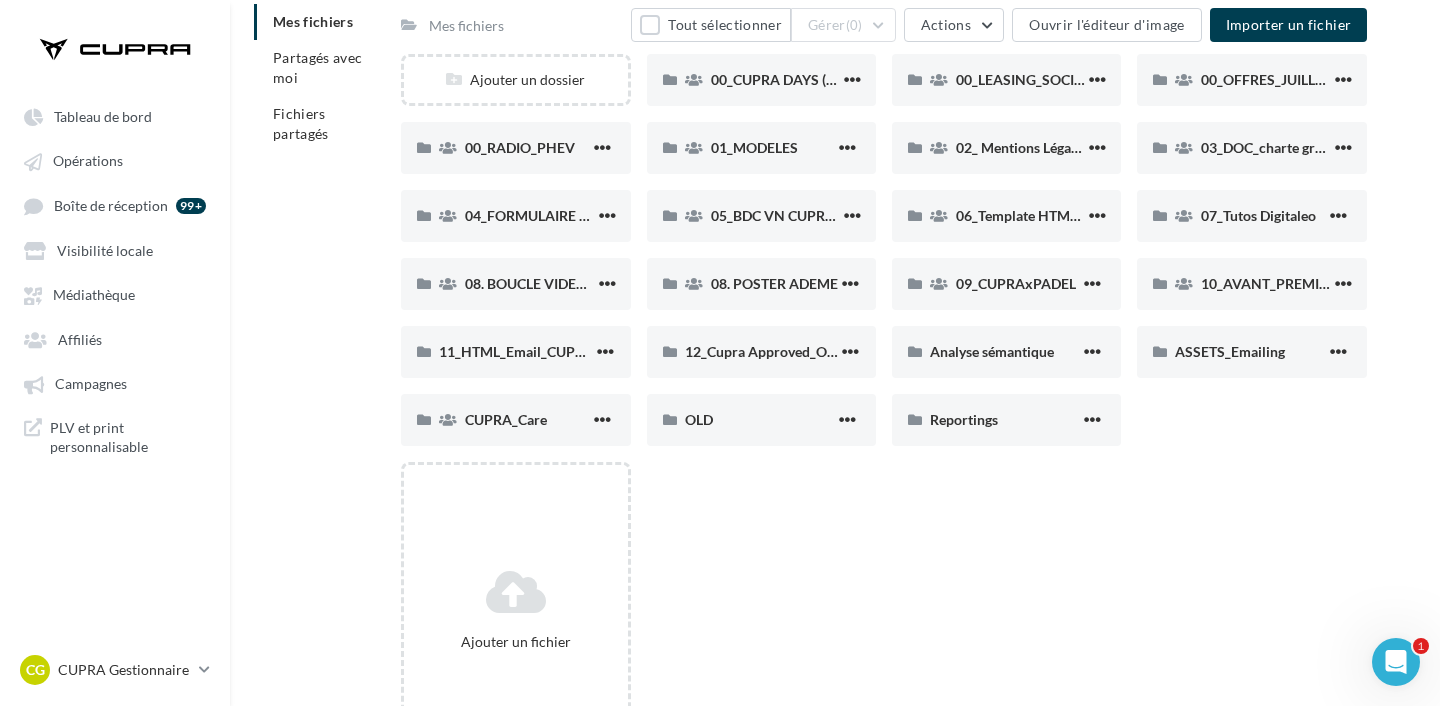 scroll, scrollTop: 130, scrollLeft: 0, axis: vertical 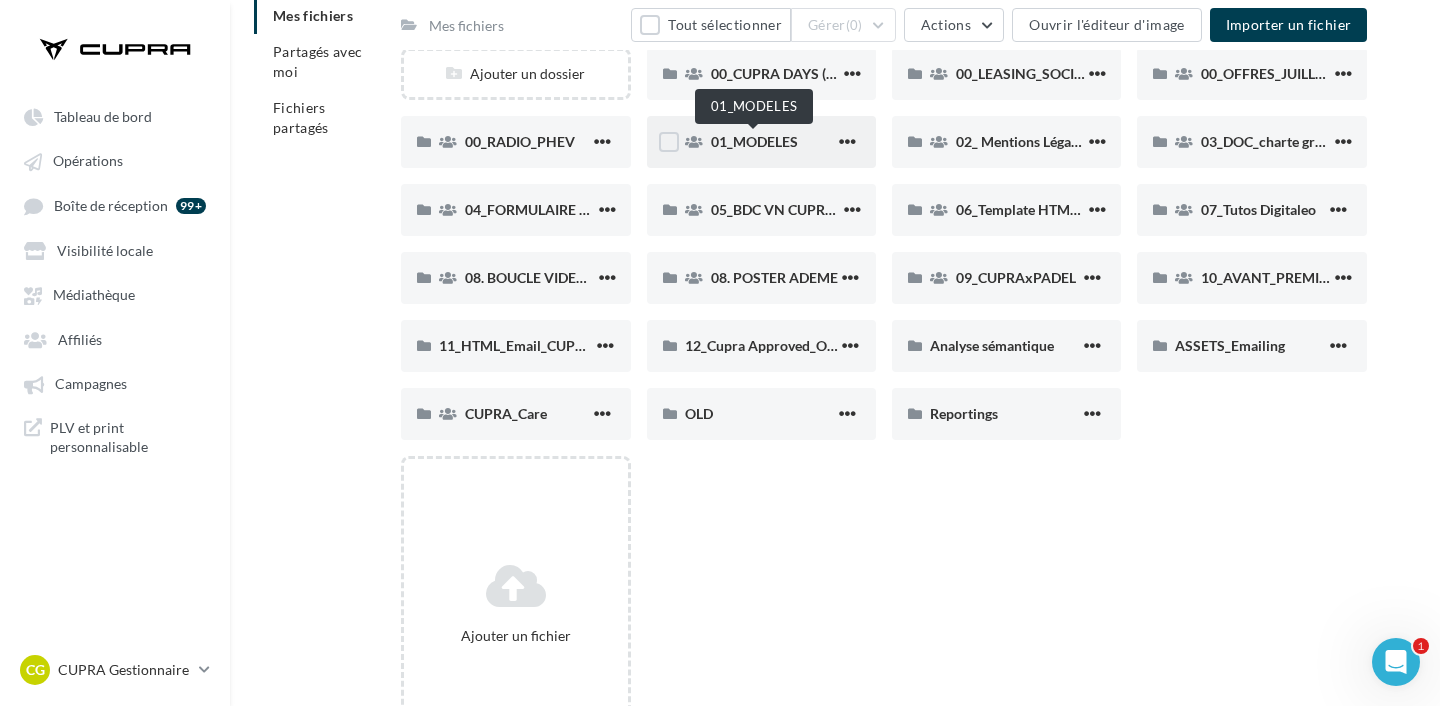 click on "01_MODELES" at bounding box center (754, 141) 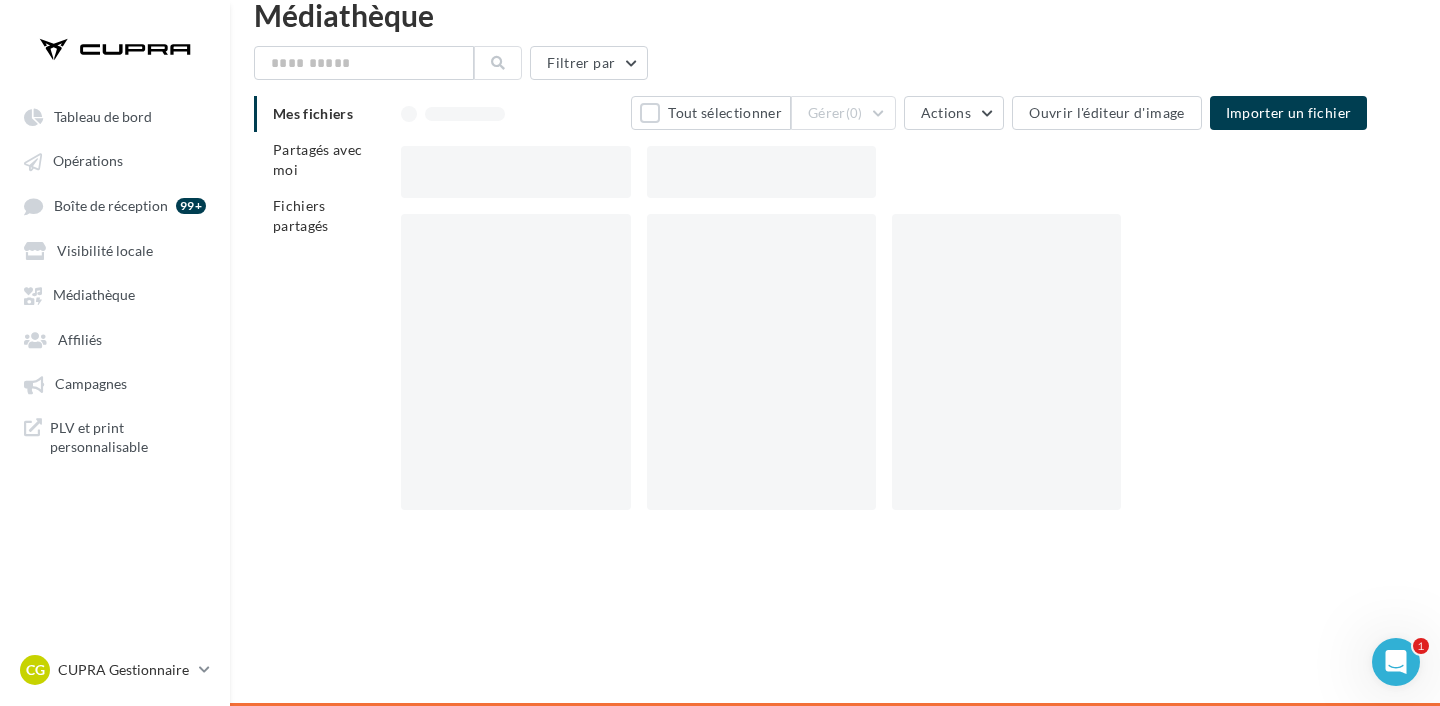 scroll, scrollTop: 32, scrollLeft: 0, axis: vertical 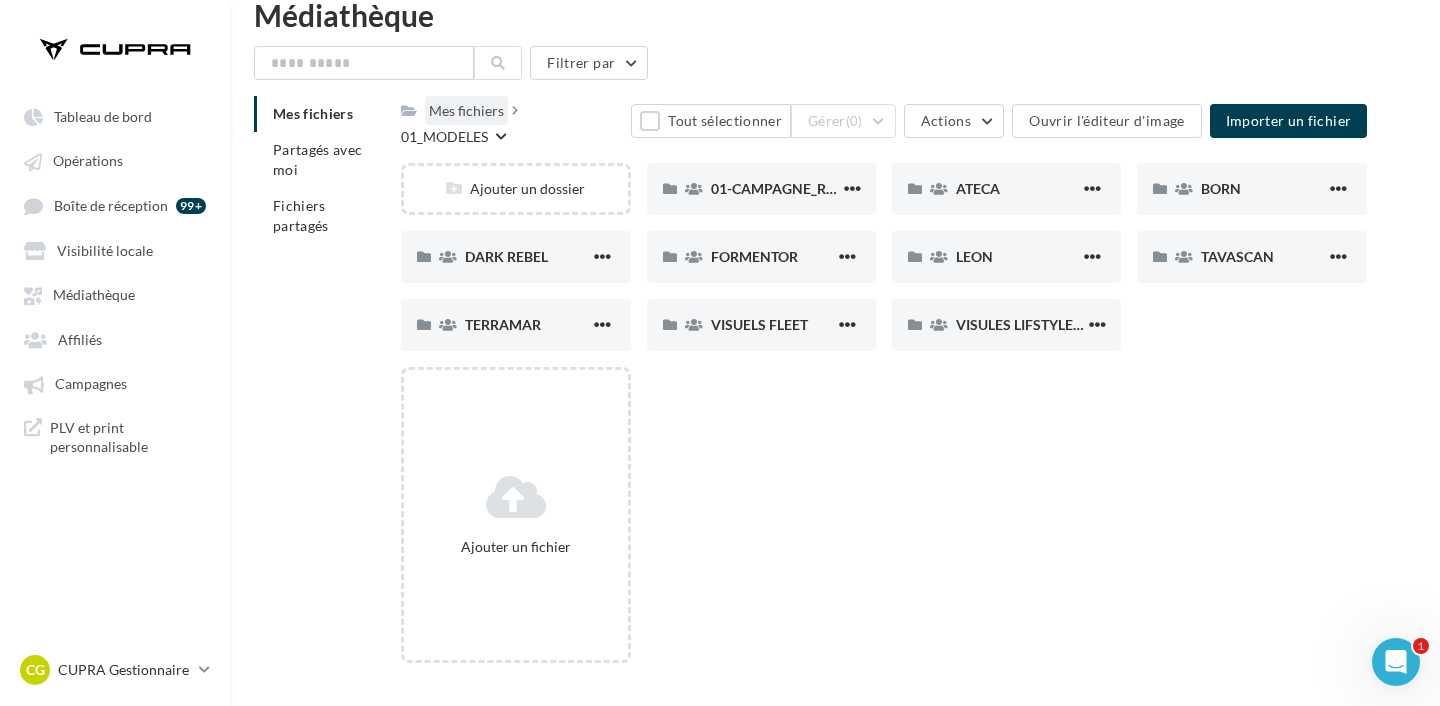 click on "Mes fichiers" at bounding box center (466, 111) 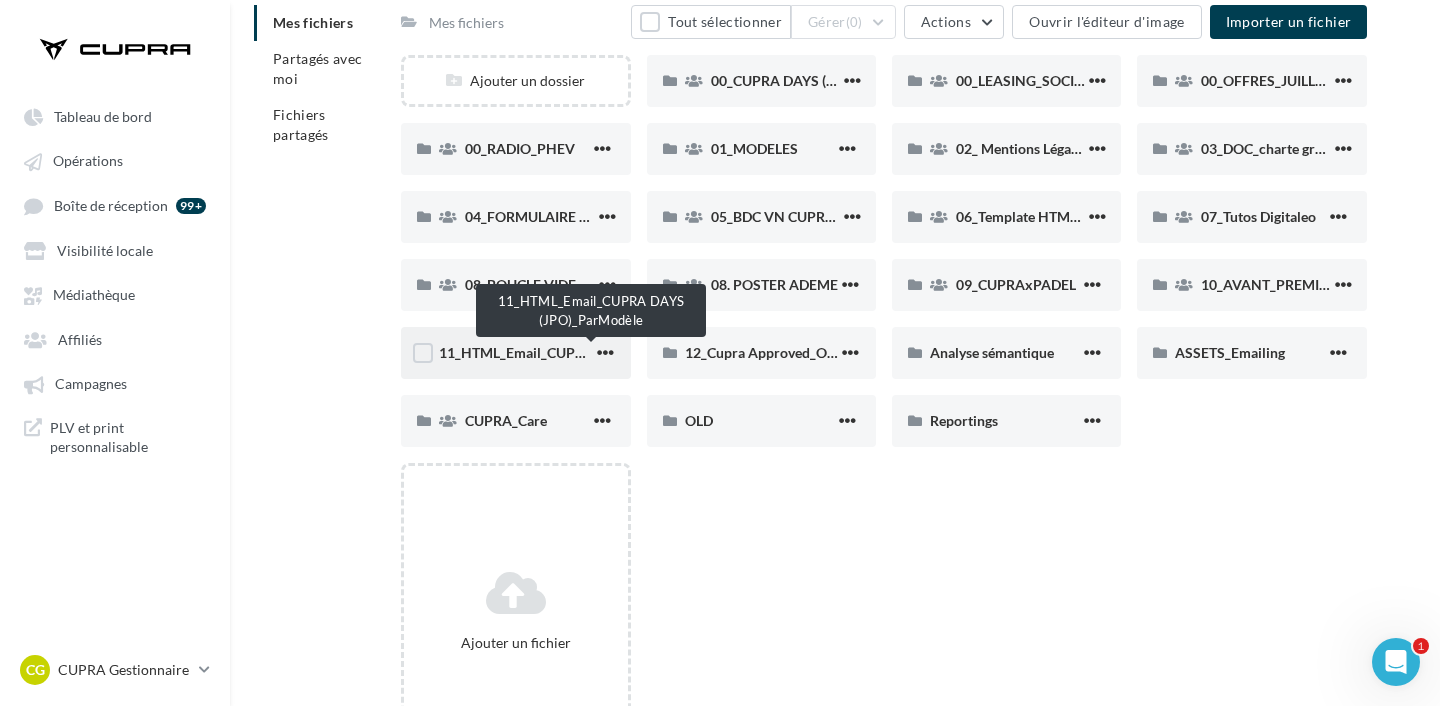 click on "11_HTML_Email_CUPRA DAYS (JPO)_ParModèle" at bounding box center (592, 352) 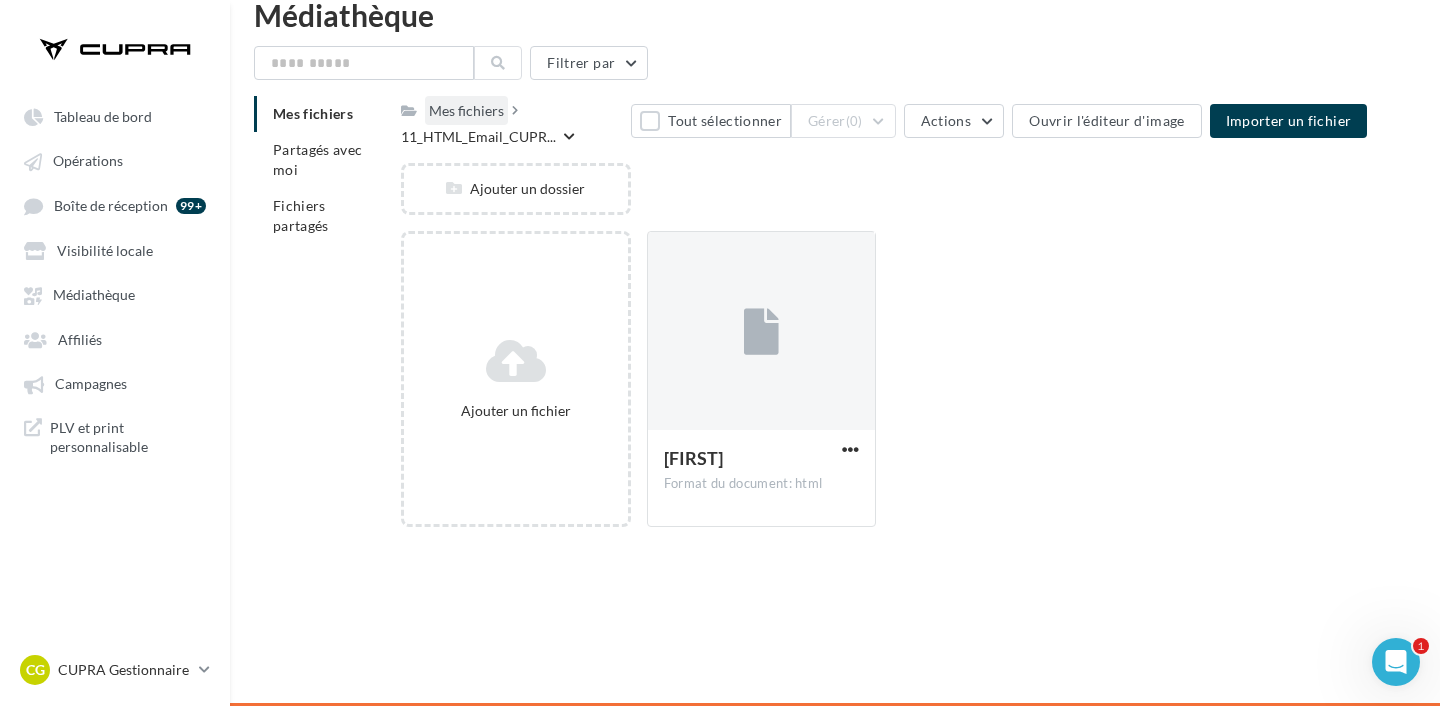 click on "Mes fichiers" at bounding box center (466, 111) 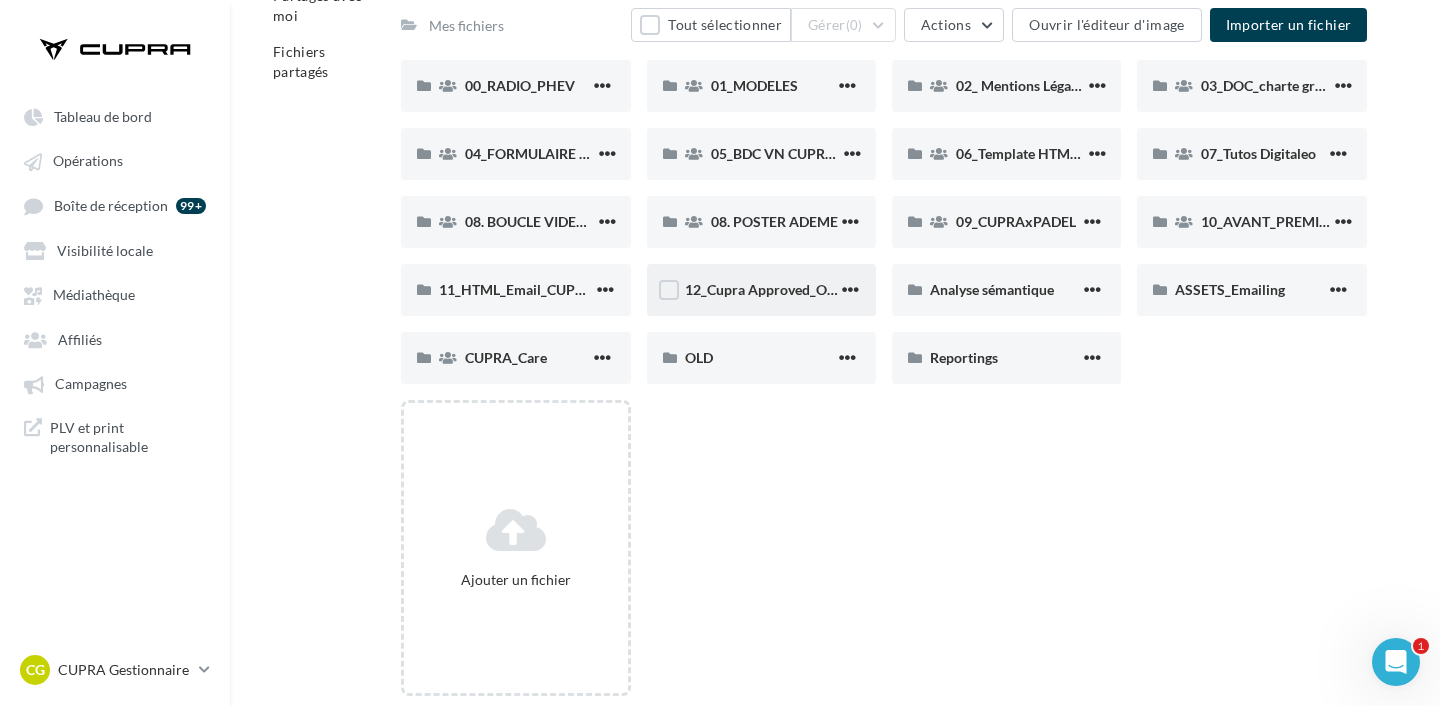 scroll, scrollTop: 192, scrollLeft: 0, axis: vertical 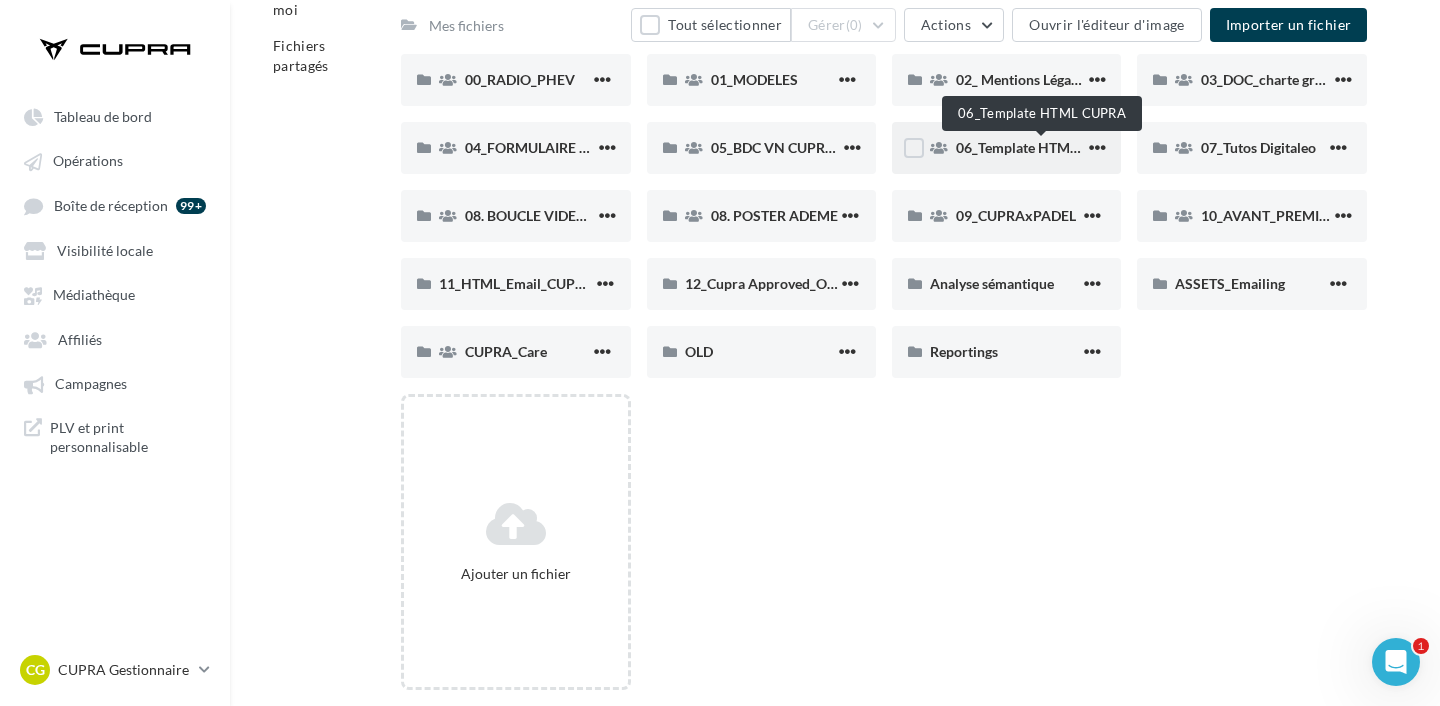 click on "06_Template HTML CUPRA" at bounding box center [1041, 147] 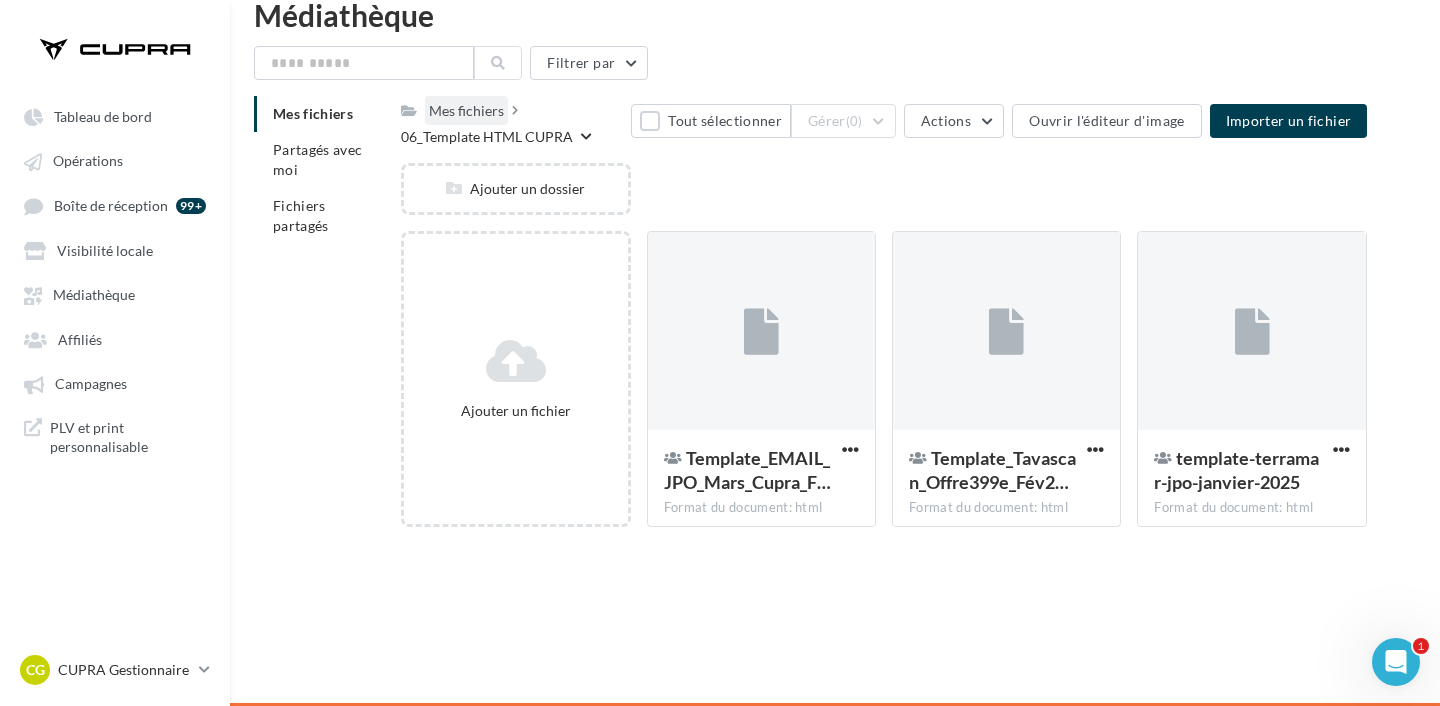click on "Mes fichiers" at bounding box center [466, 111] 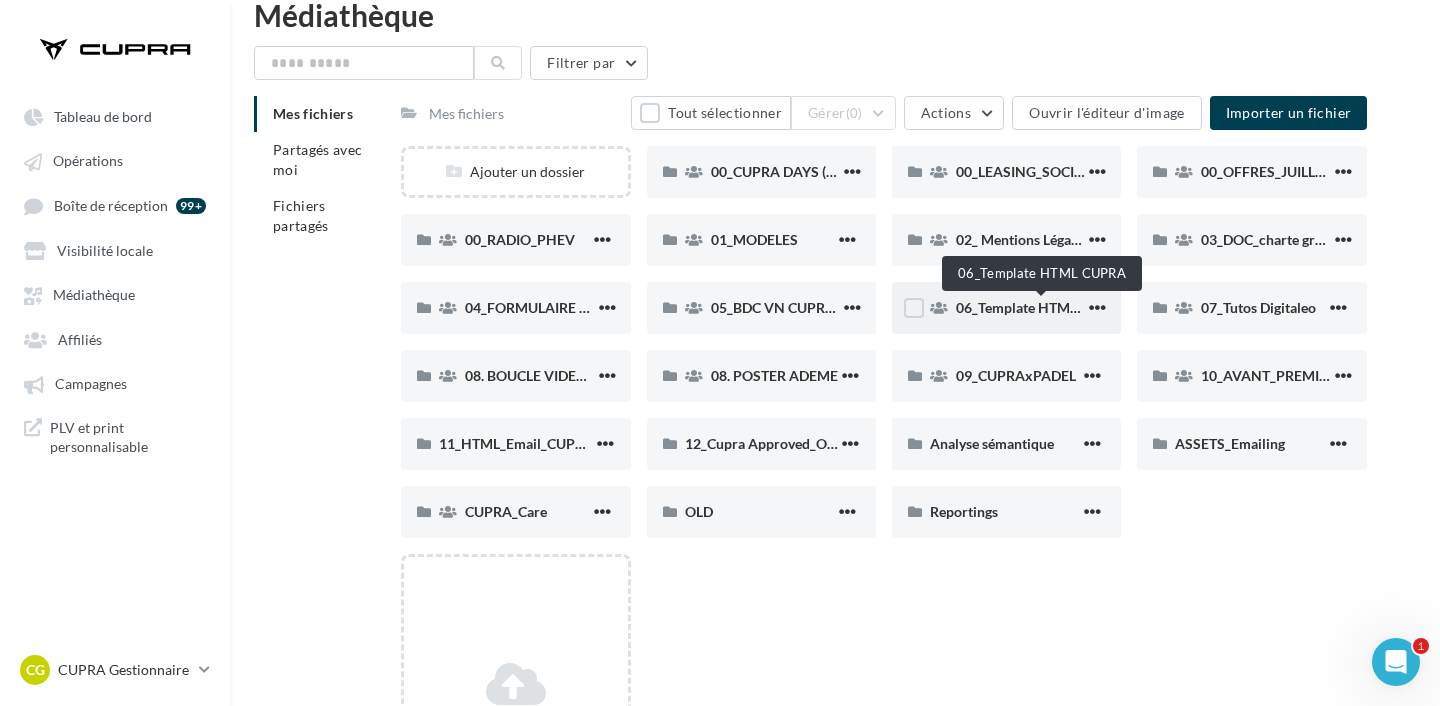 click on "06_Template HTML CUPRA" at bounding box center (1041, 307) 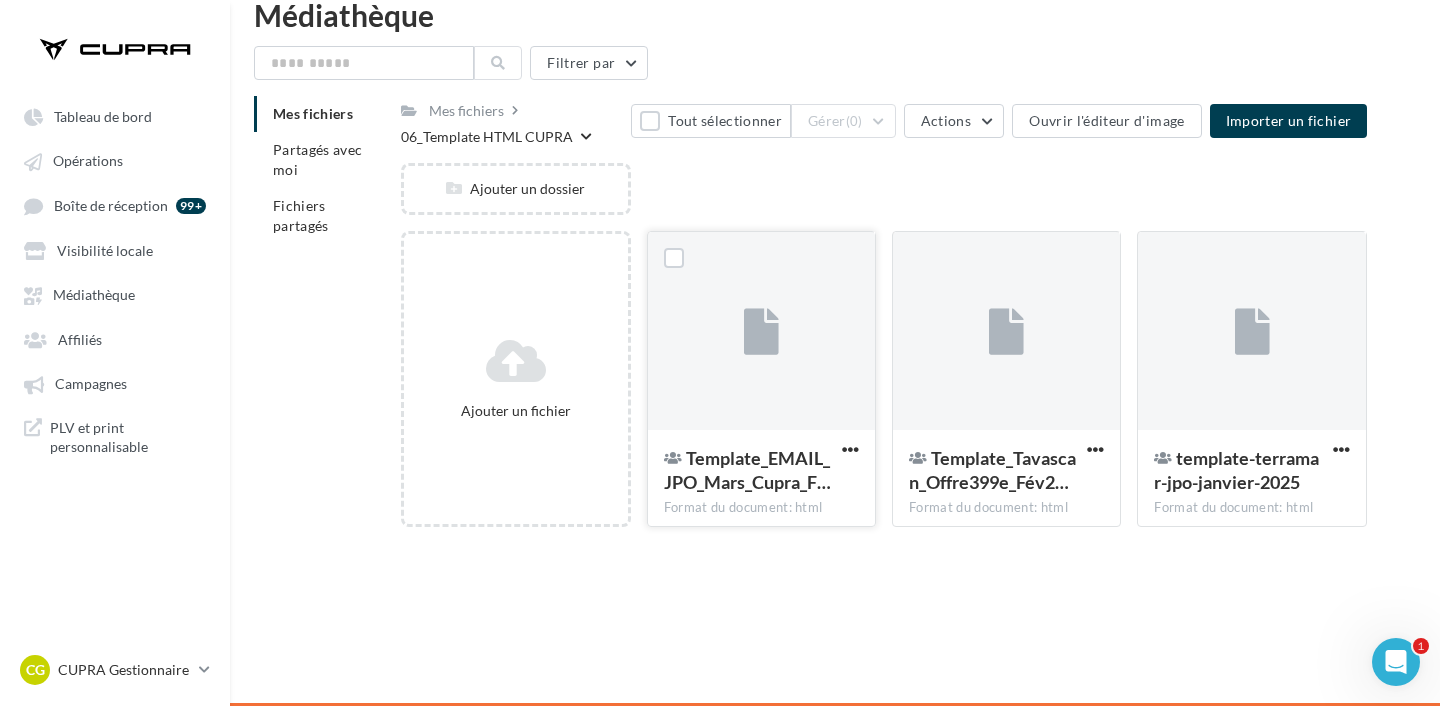 click at bounding box center (761, 332) 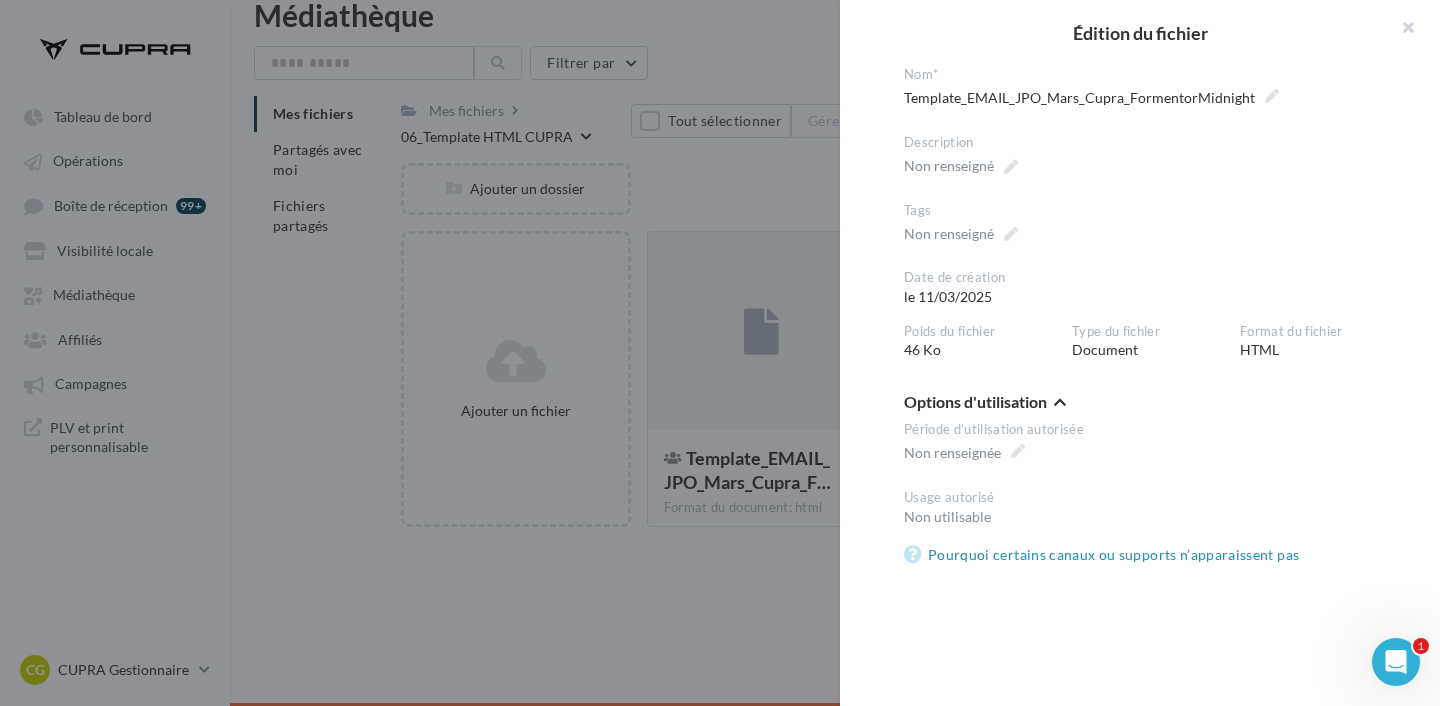 click at bounding box center [720, 353] 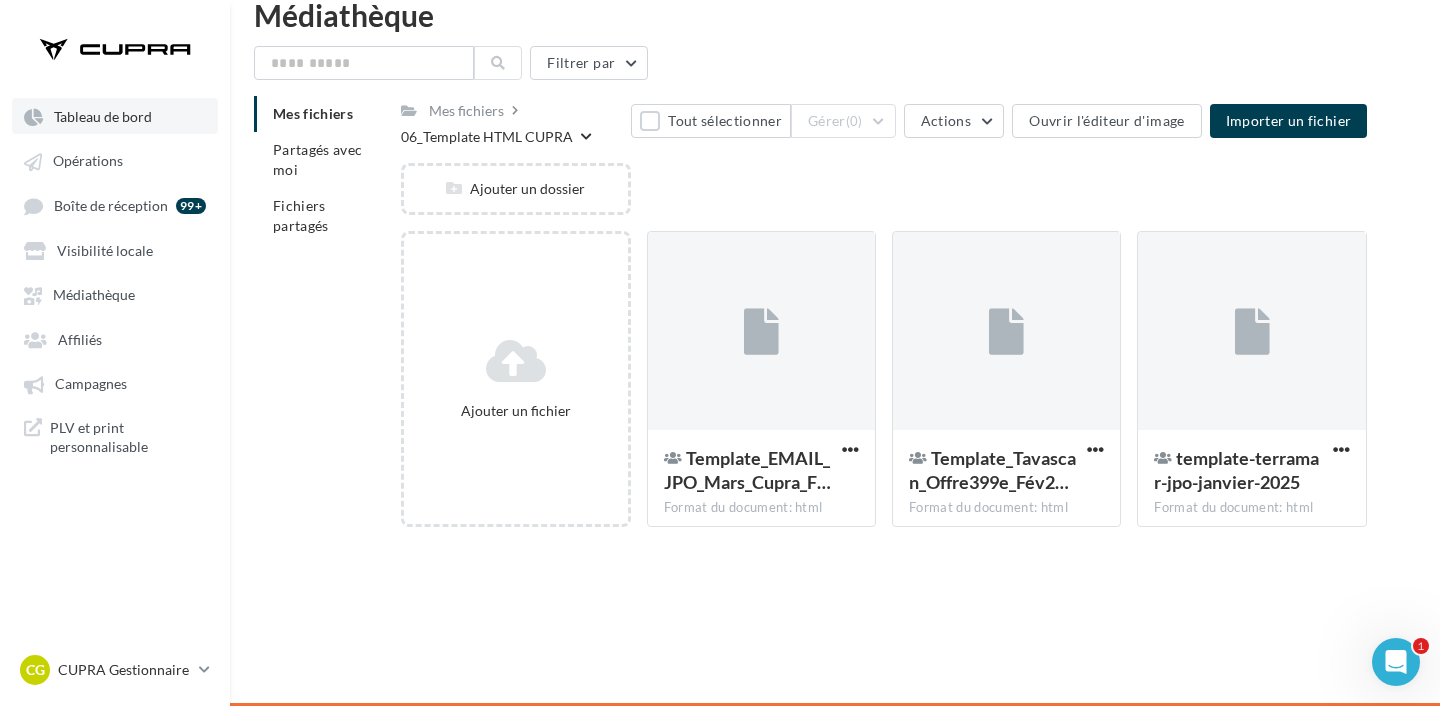 click on "Tableau de bord" at bounding box center (115, 116) 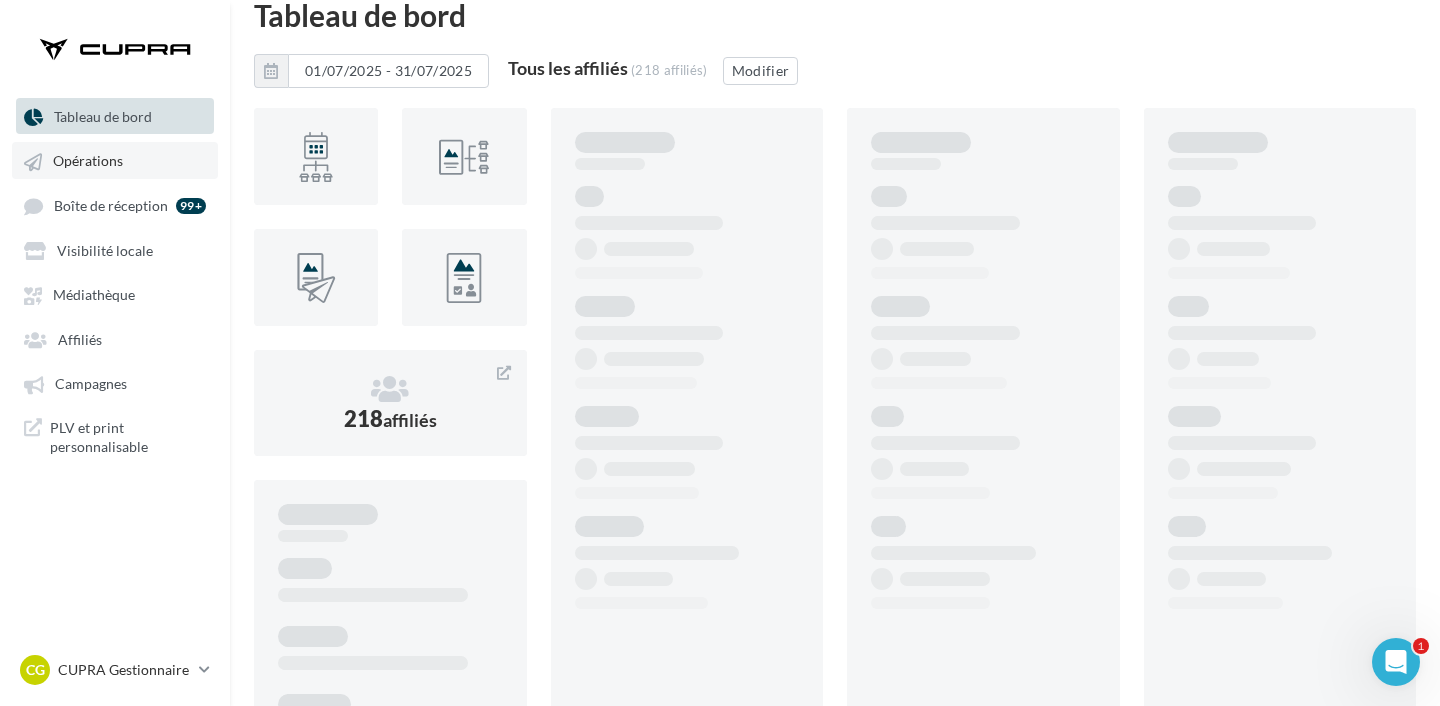 click on "Opérations" at bounding box center (115, 160) 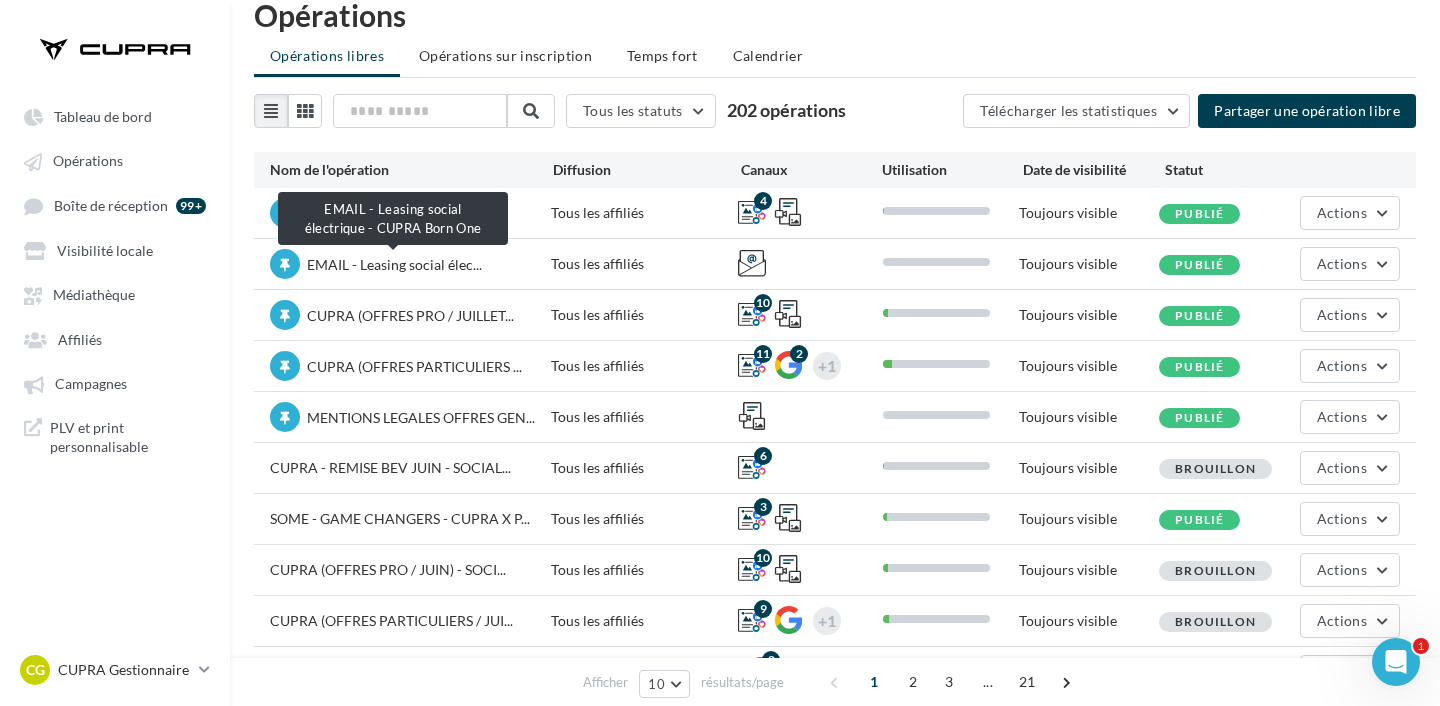 click on "EMAIL - Leasing social élec..." at bounding box center [394, 264] 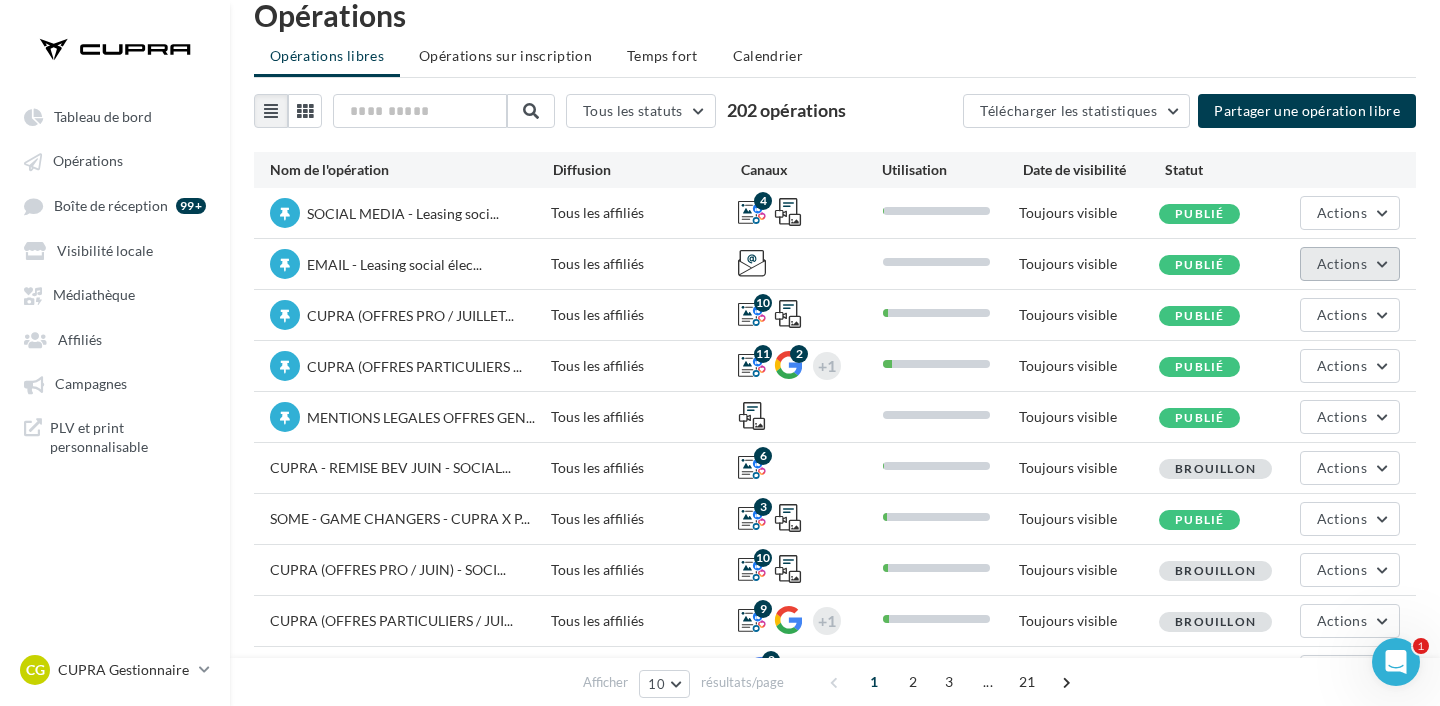 click on "Actions" at bounding box center [1342, 263] 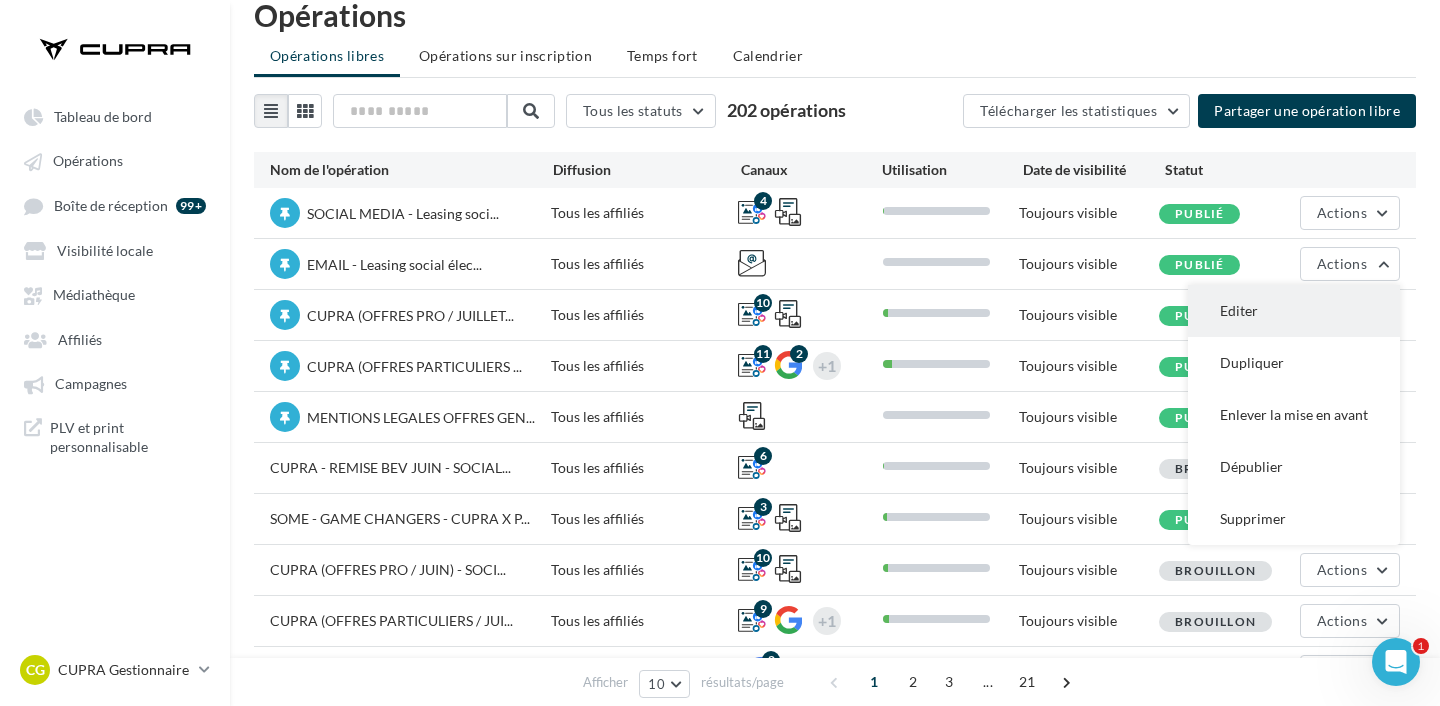 click on "Editer" at bounding box center [1294, 311] 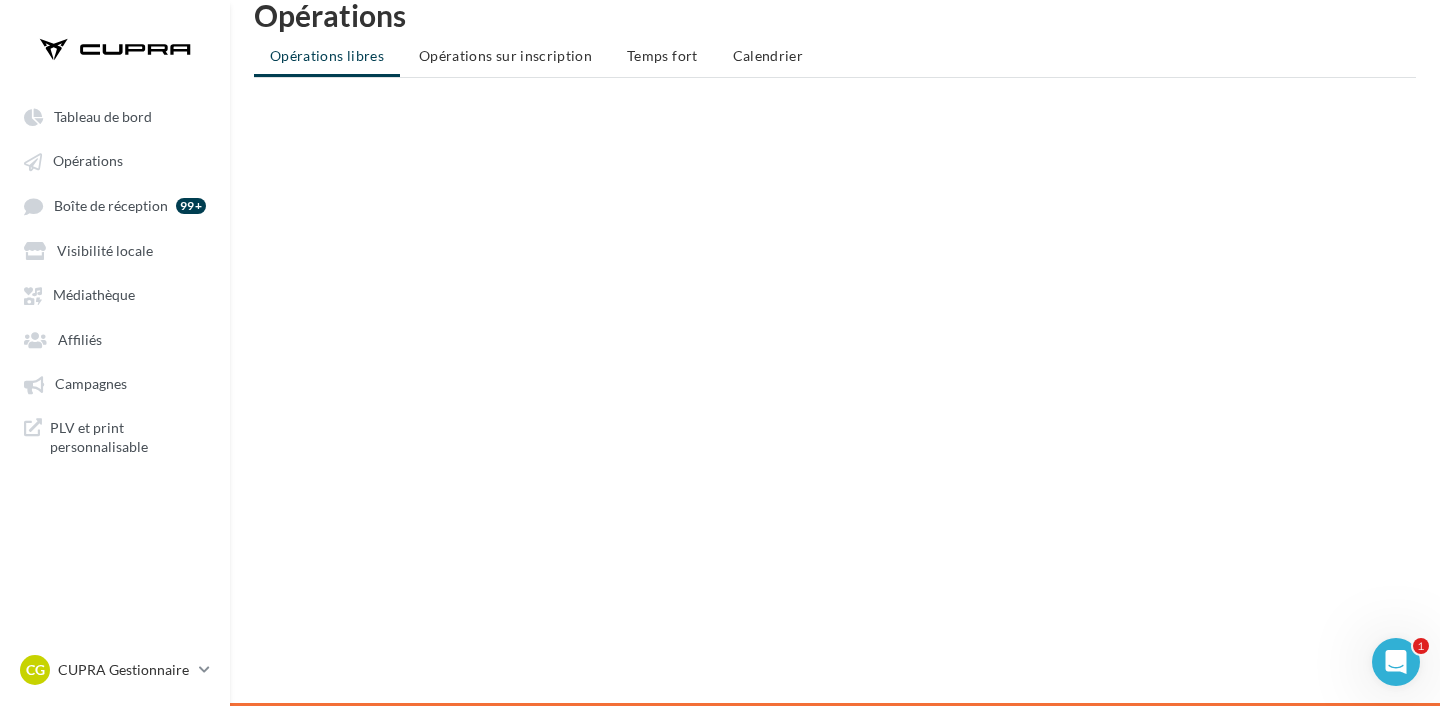 scroll, scrollTop: 0, scrollLeft: 0, axis: both 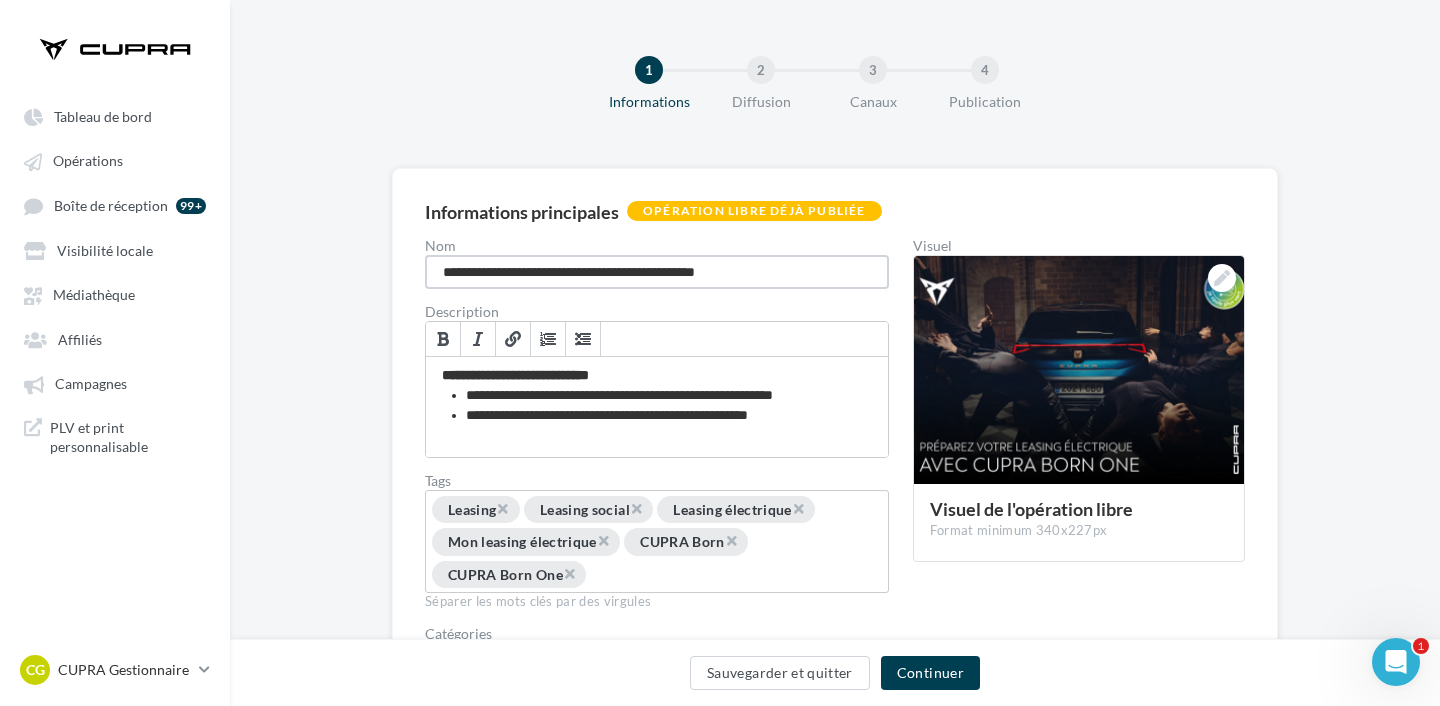 click on "**********" at bounding box center [657, 272] 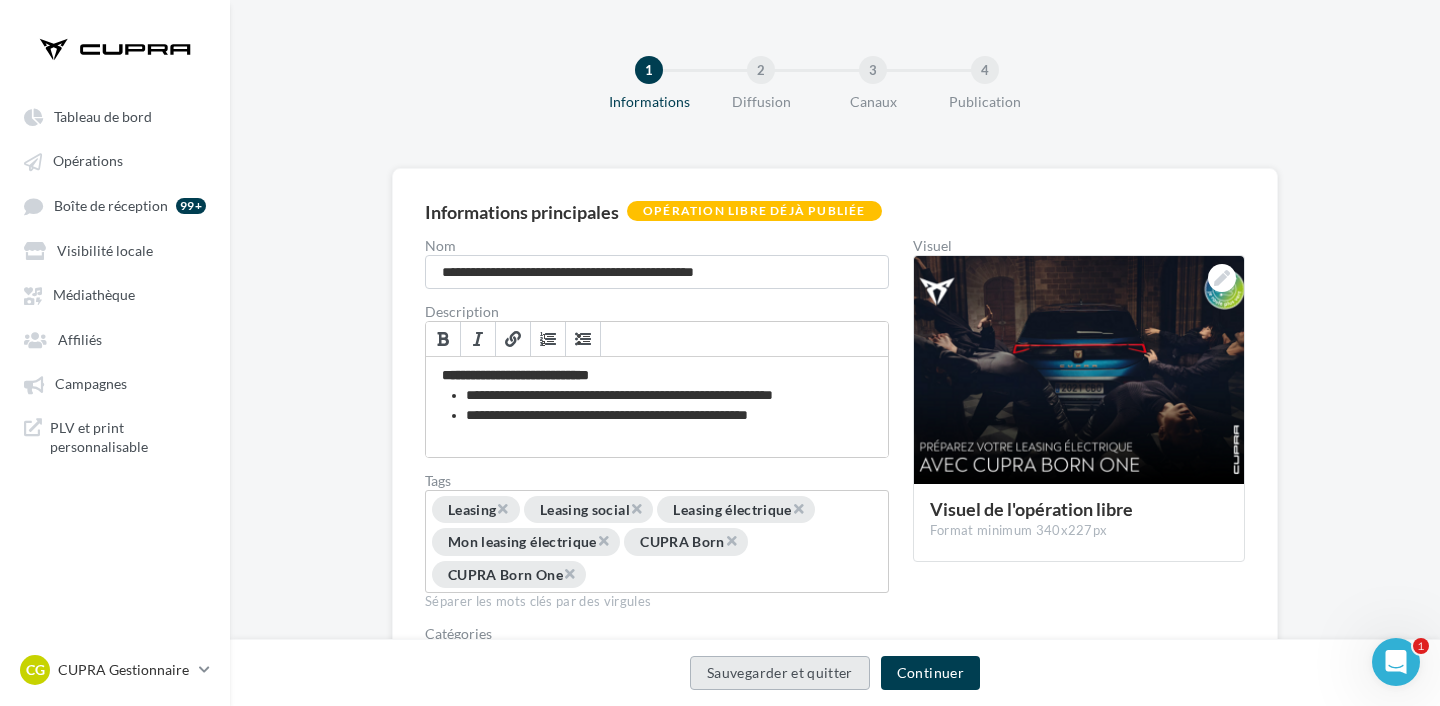 click on "Sauvegarder et quitter" at bounding box center [780, 673] 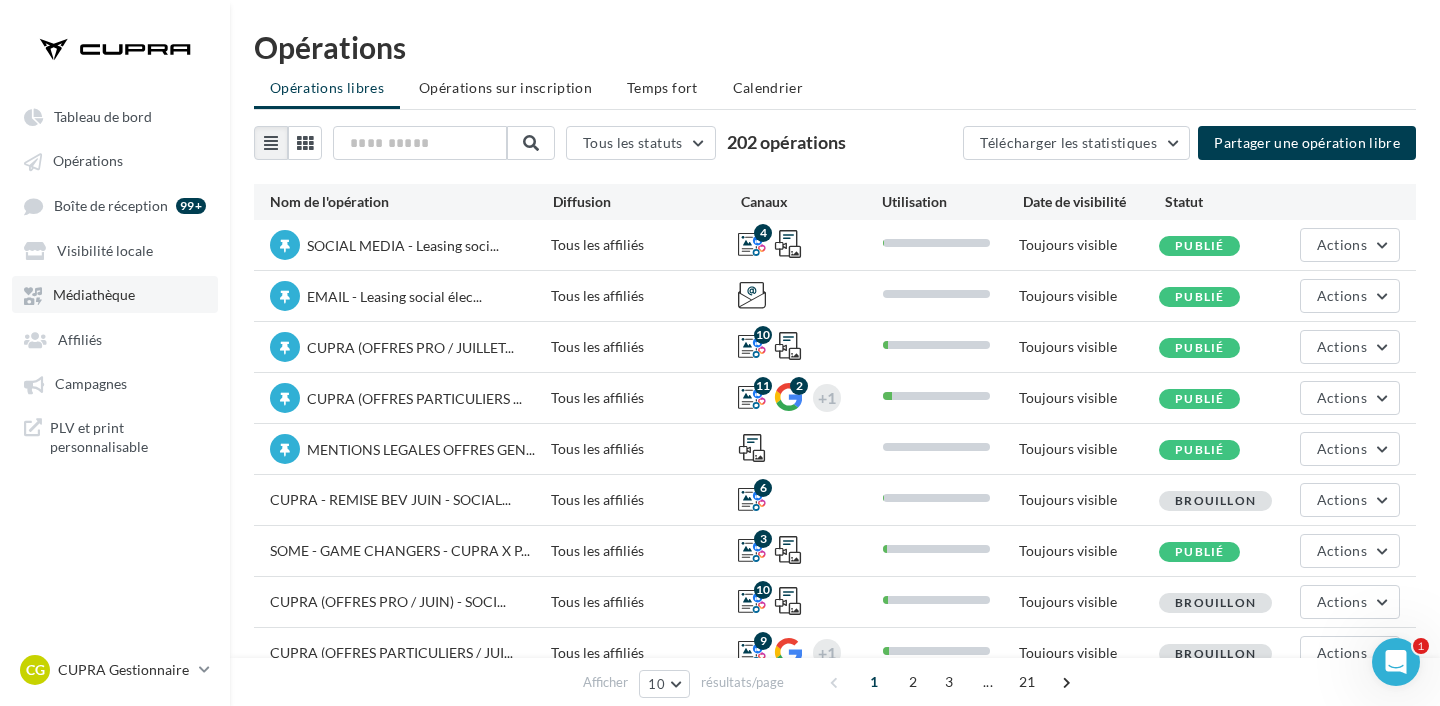 click on "Médiathèque" at bounding box center (94, 295) 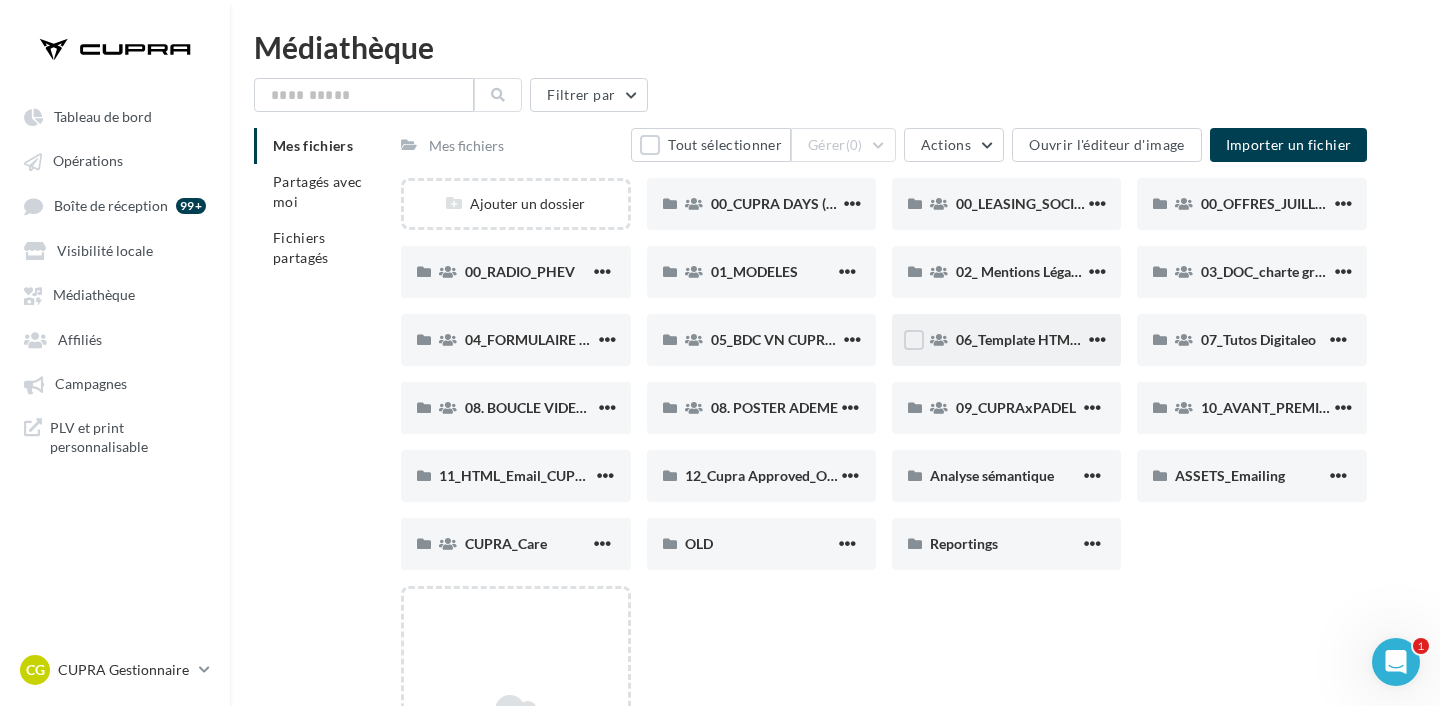 click on "06_Template HTML CUPRA" at bounding box center (1020, 340) 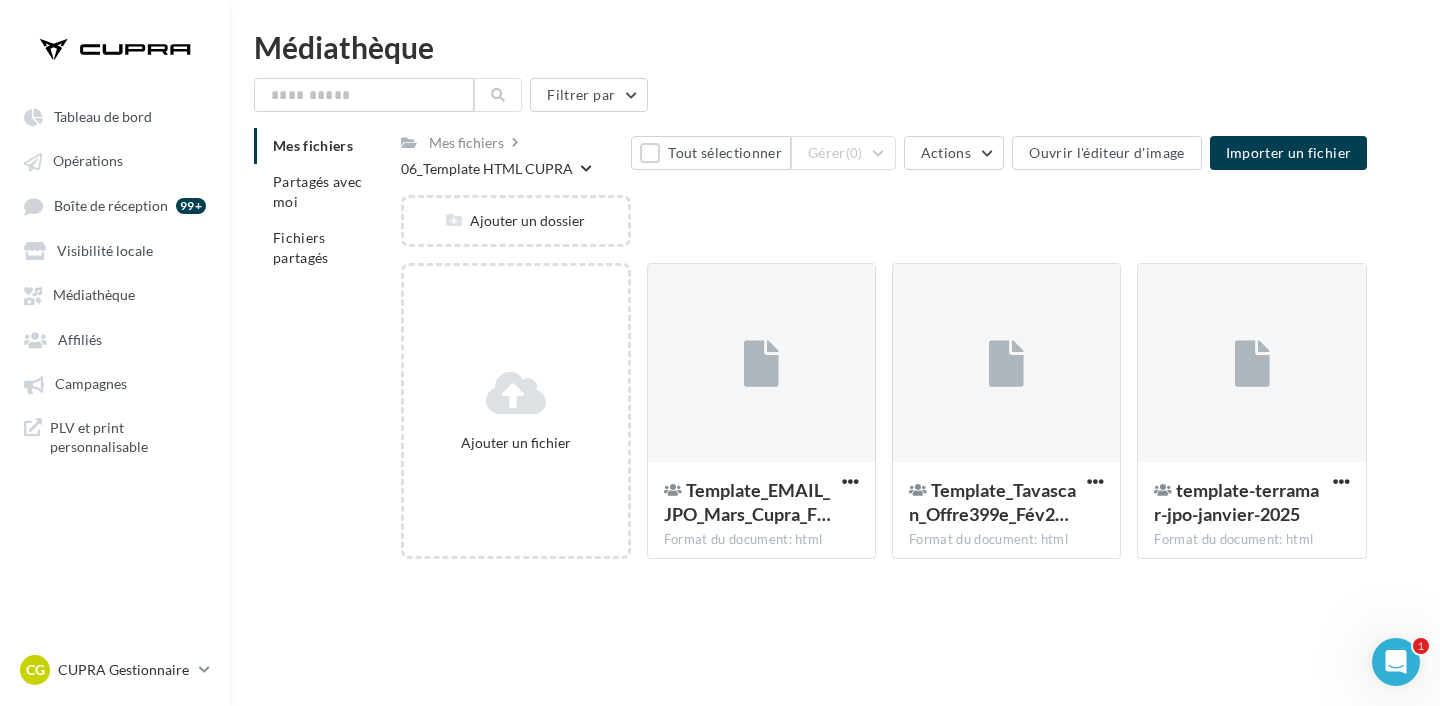 click on "Mes fichiers" at bounding box center (313, 145) 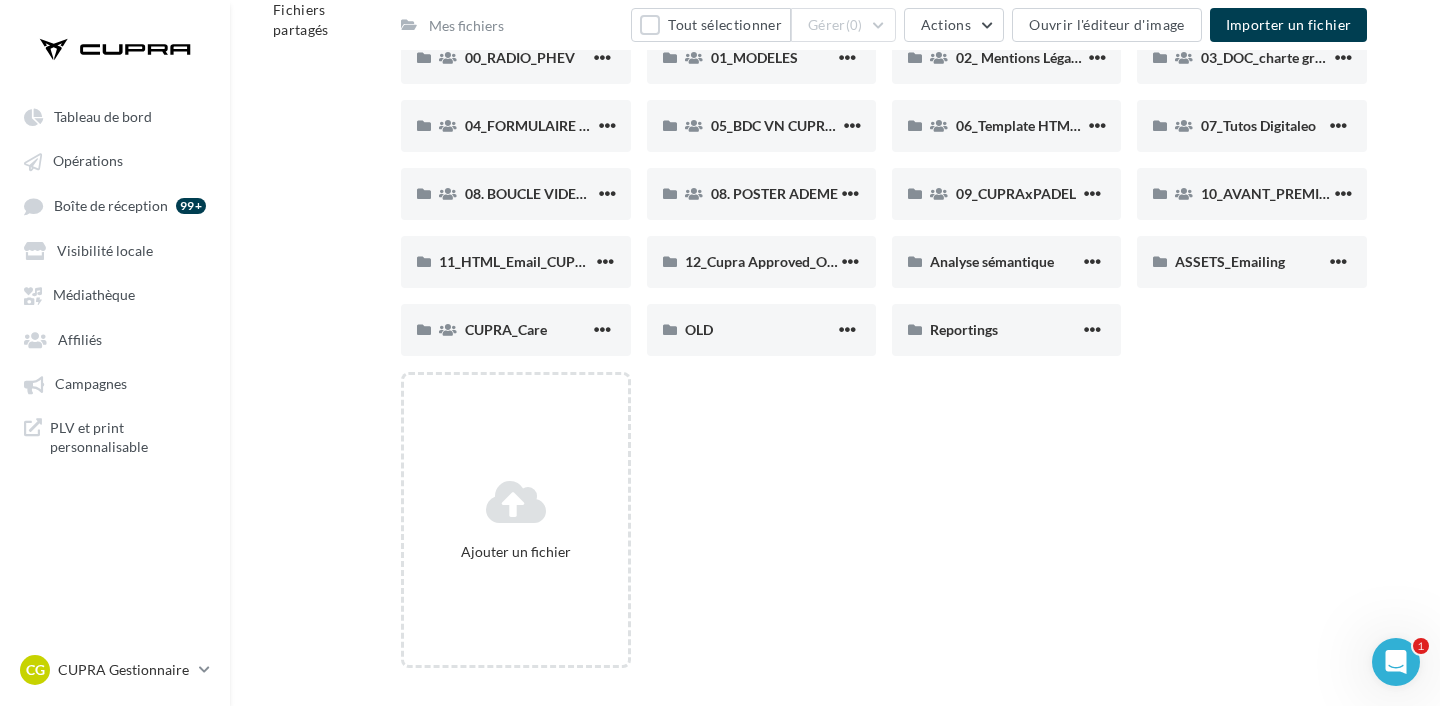 scroll, scrollTop: 221, scrollLeft: 0, axis: vertical 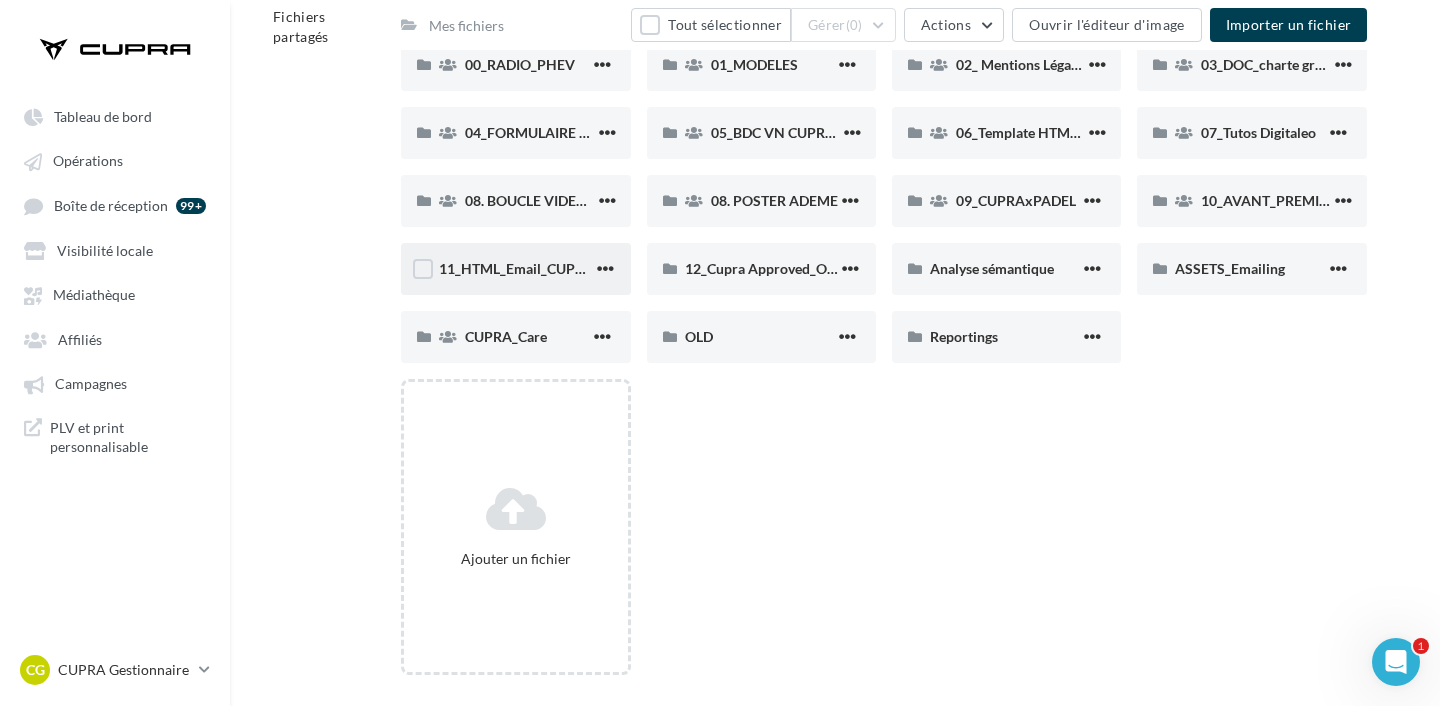 click at bounding box center (605, 270) 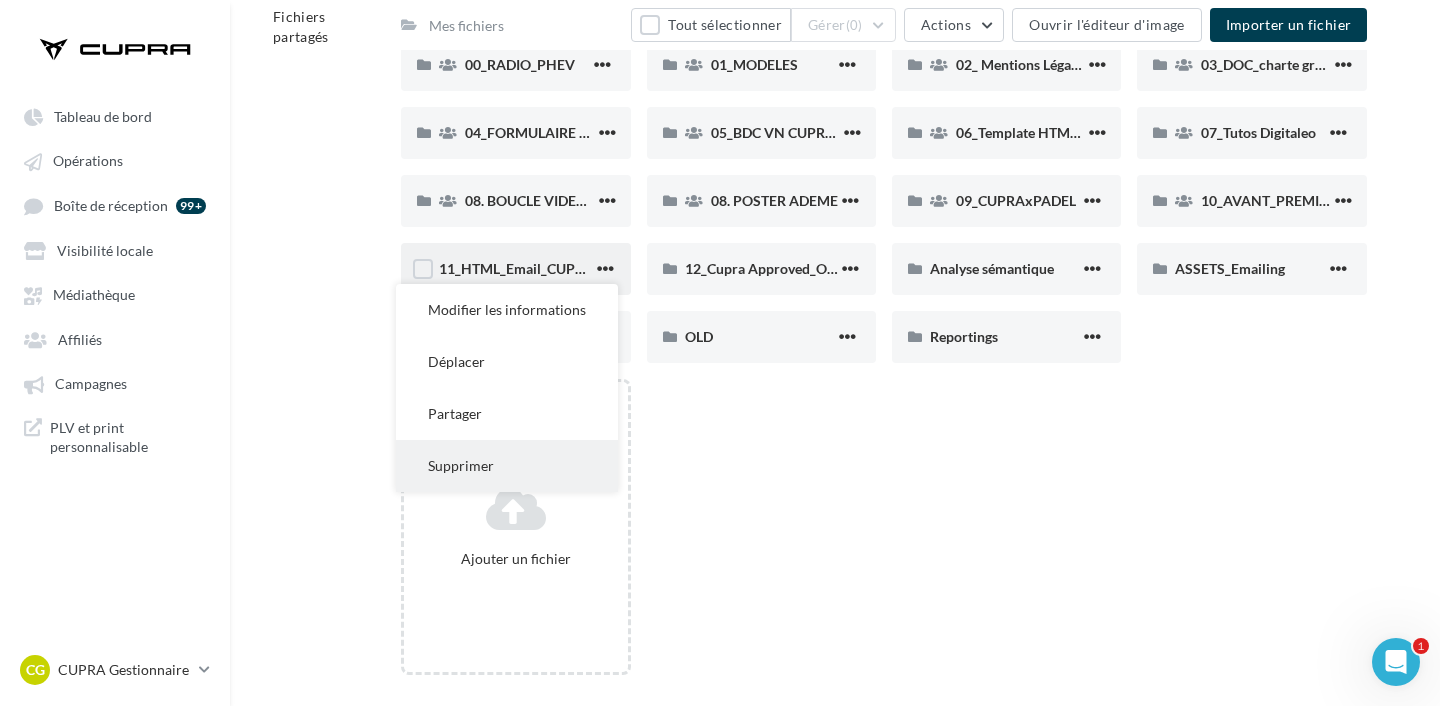 click on "Supprimer" at bounding box center (507, 466) 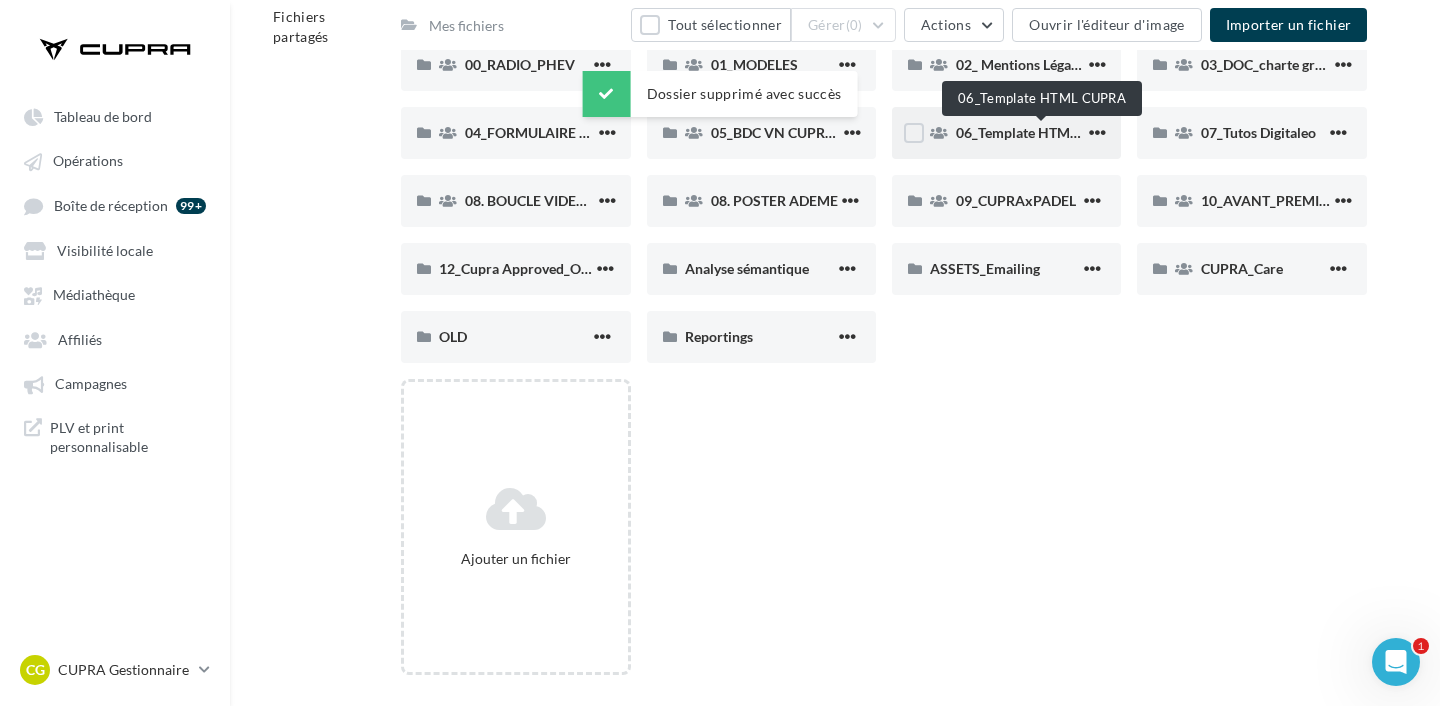 click on "06_Template HTML CUPRA" at bounding box center [1041, 132] 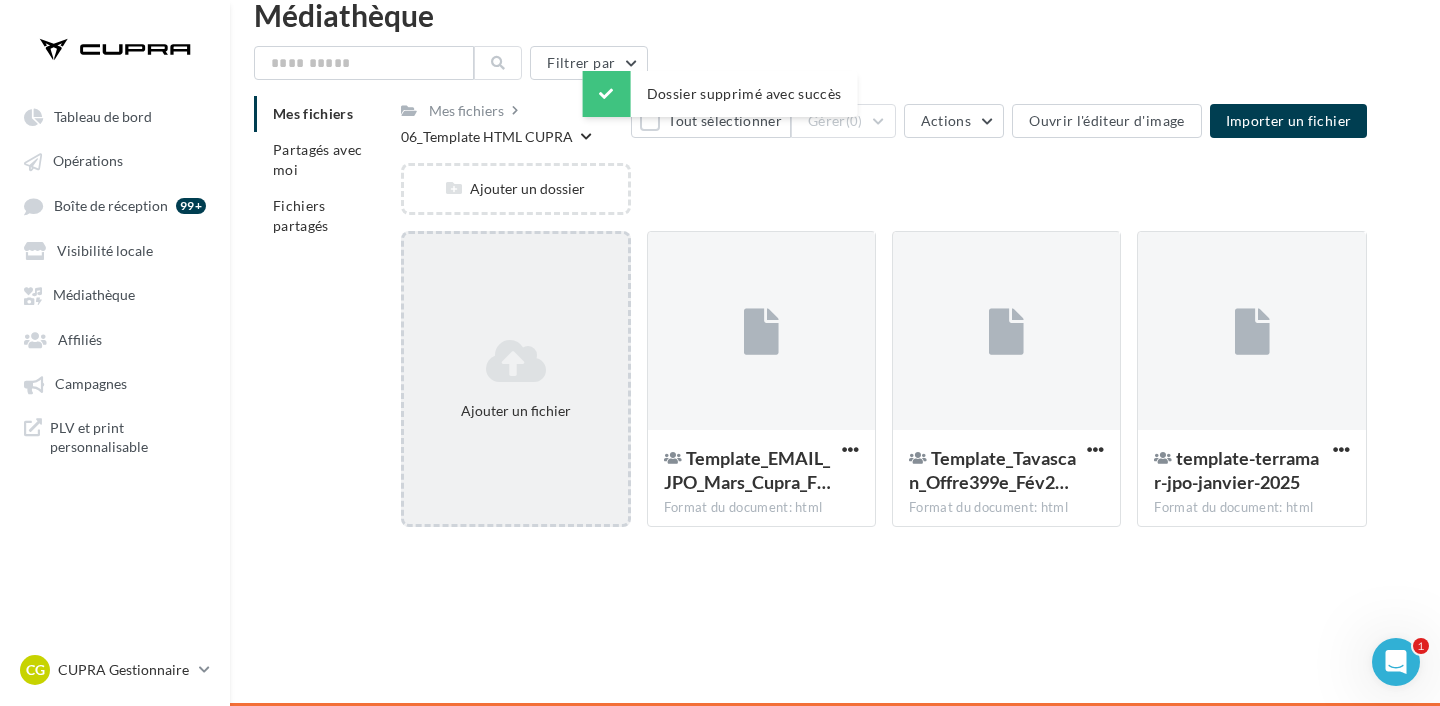 click at bounding box center (515, 361) 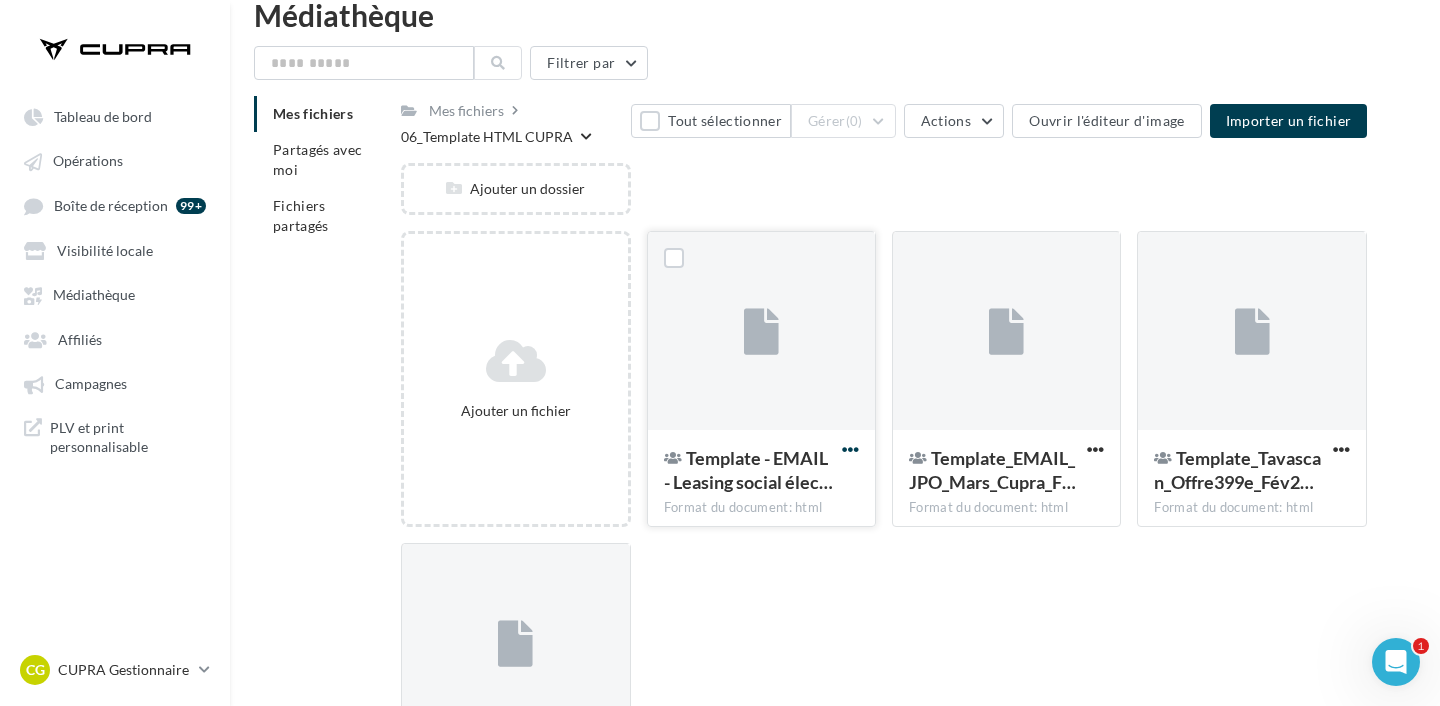 click at bounding box center [850, 449] 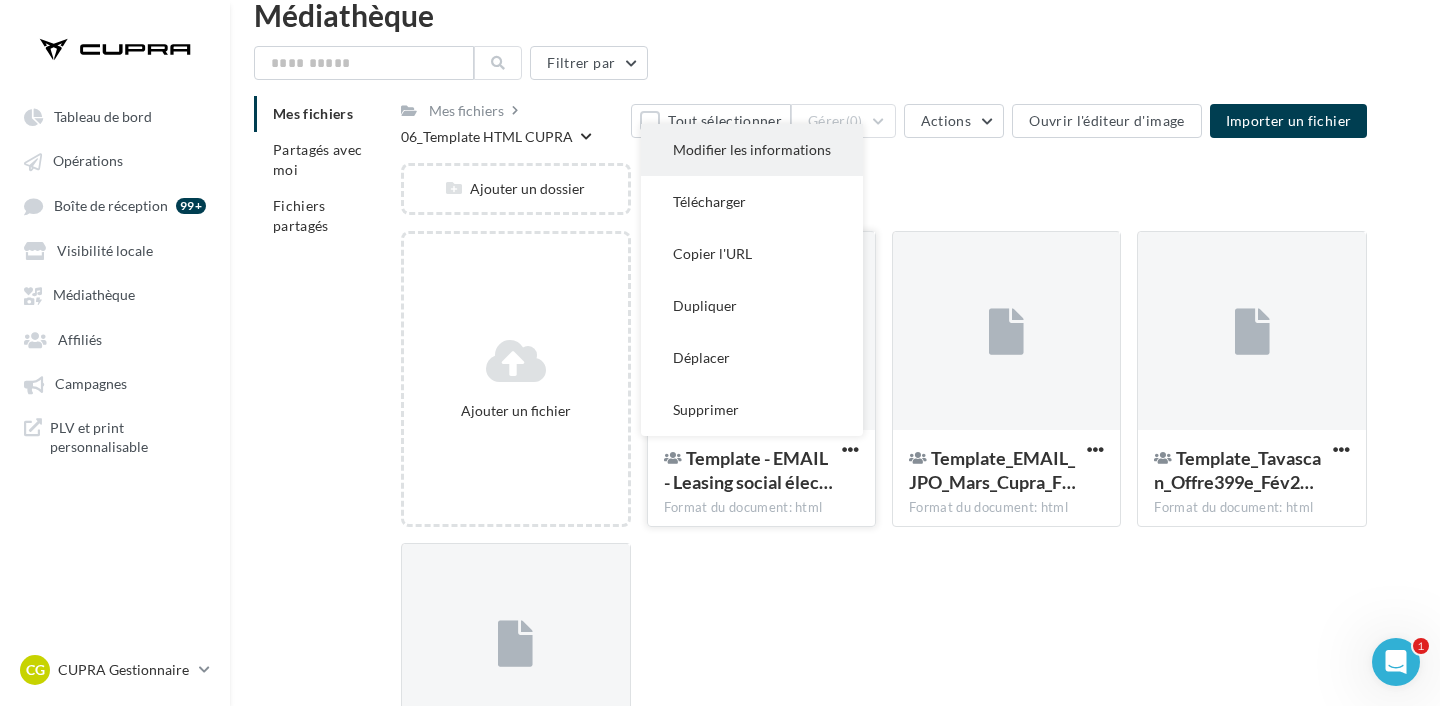 click on "Modifier les informations" at bounding box center [752, 150] 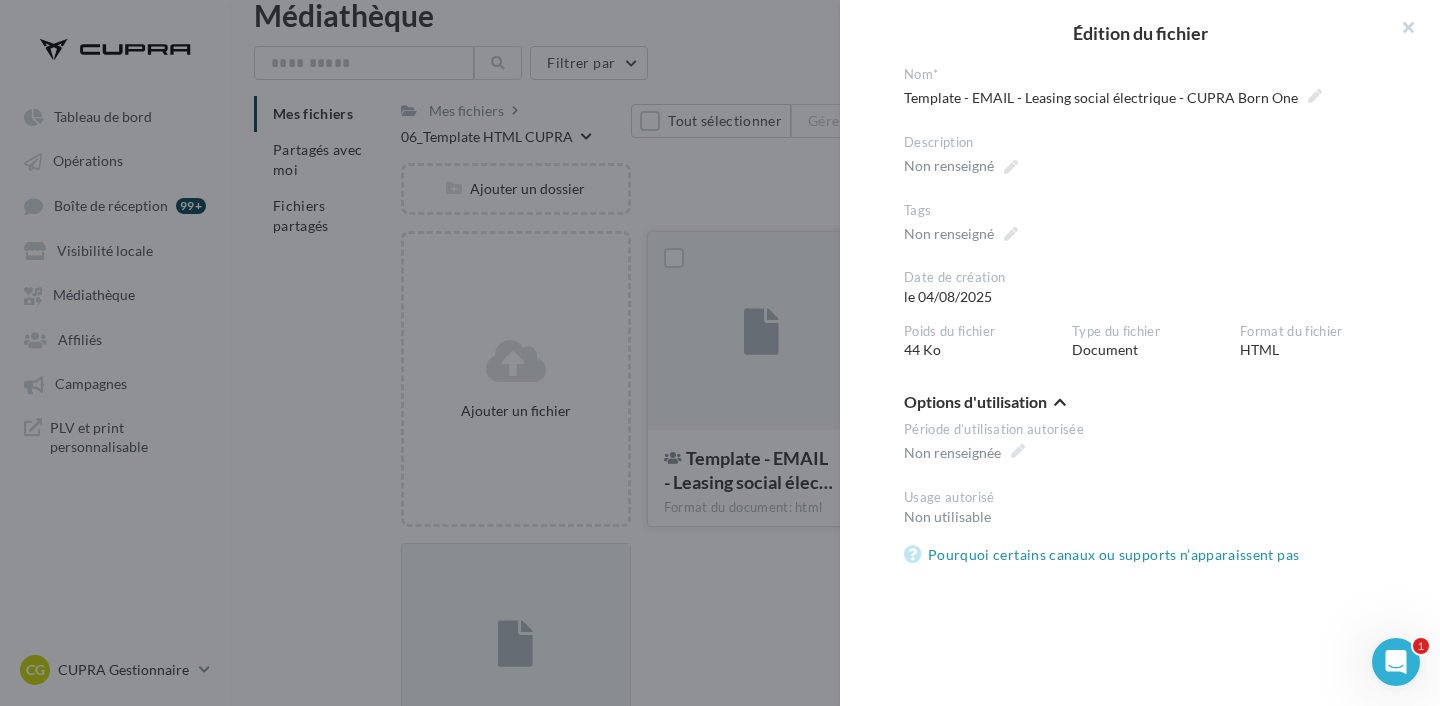 click on "Non utilisable" at bounding box center (1148, 517) 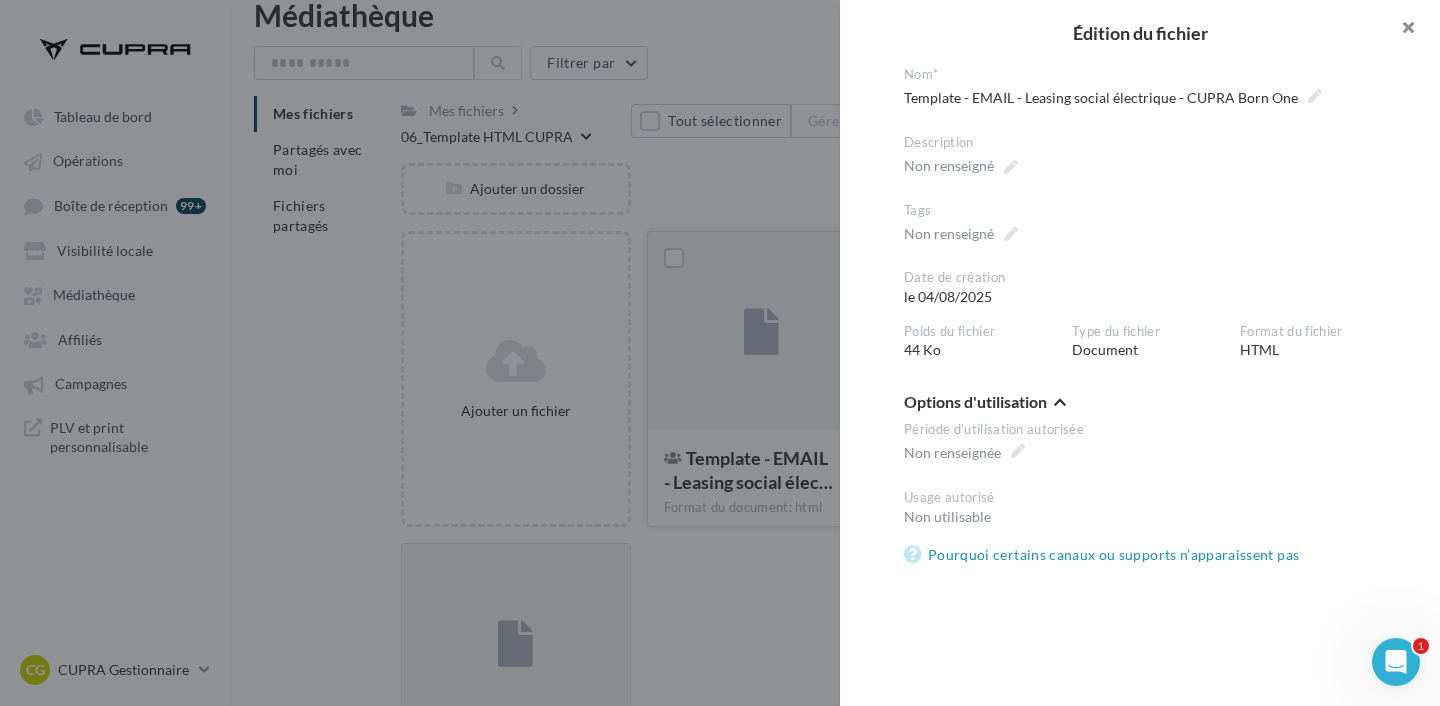 click at bounding box center (1400, 30) 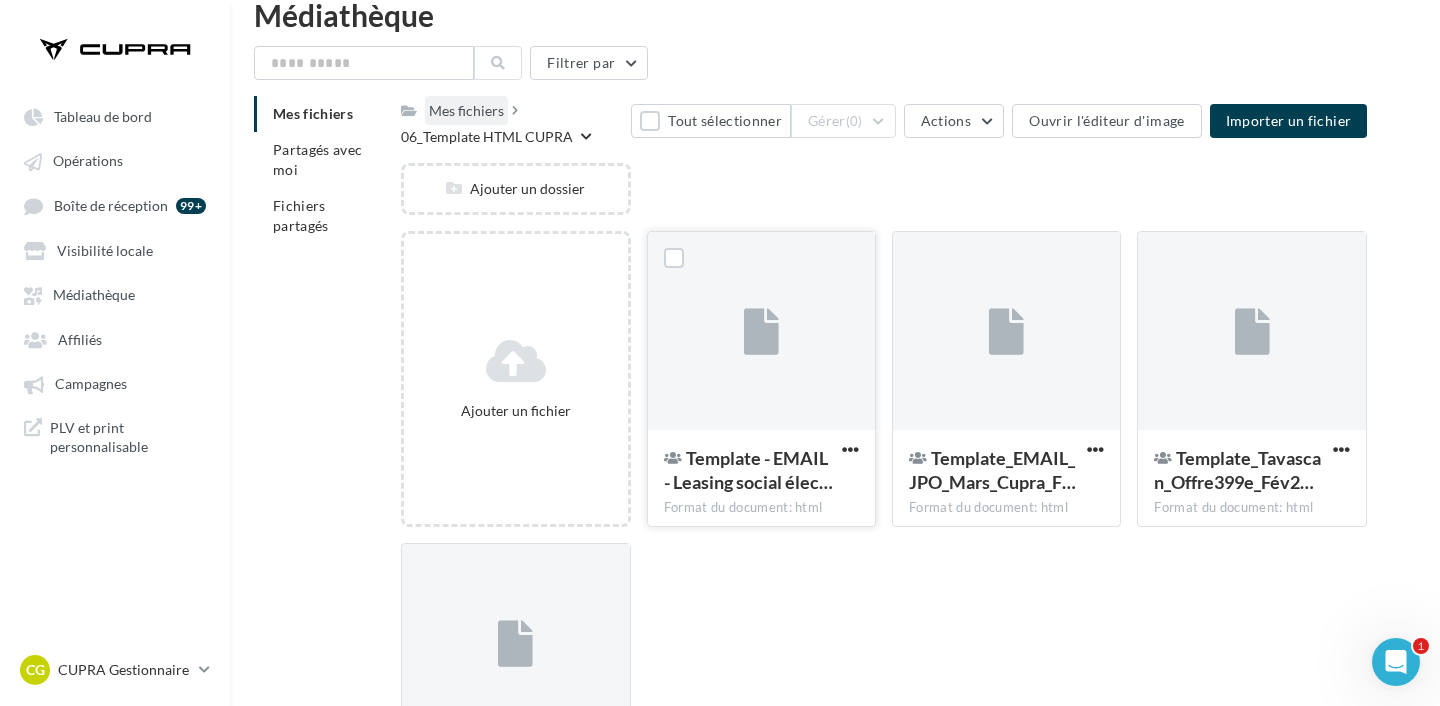 click on "Mes fichiers" at bounding box center (466, 111) 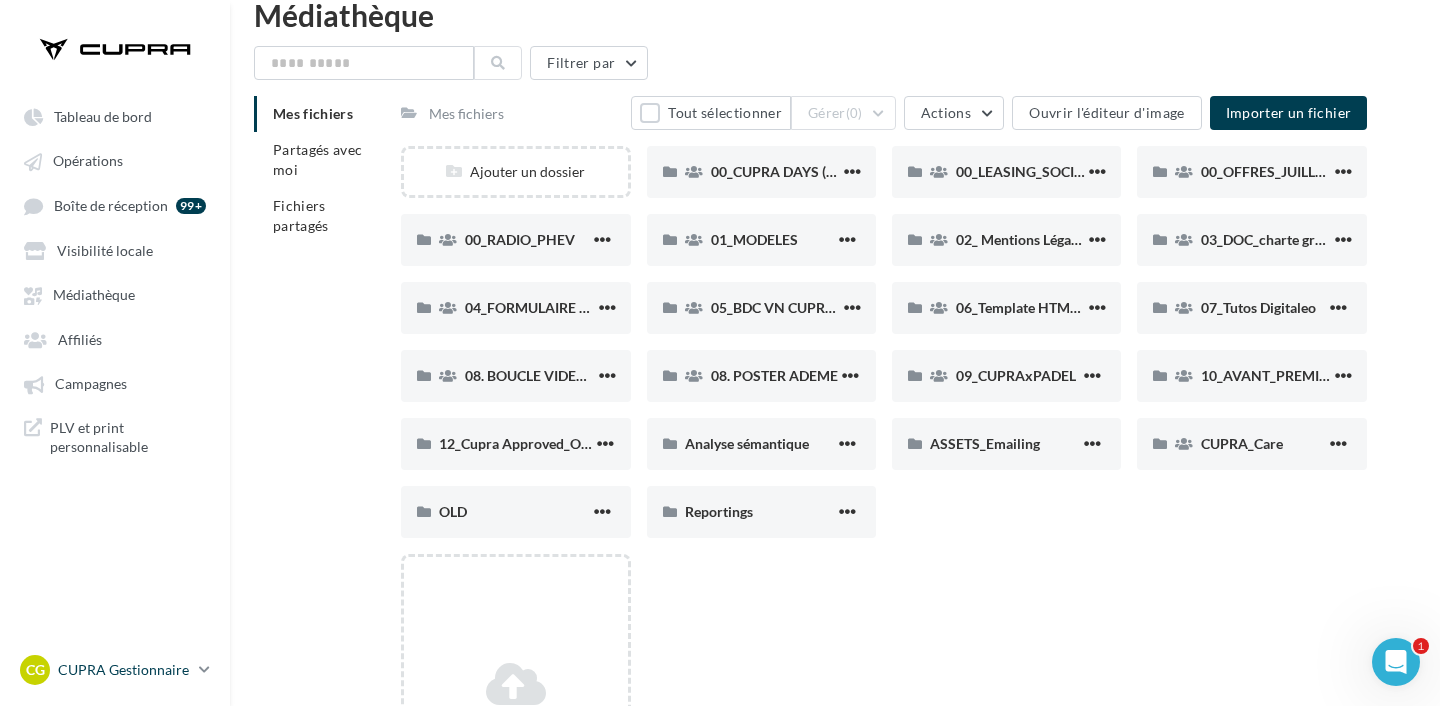 click on "CG C CUPRA Gestionnaire [EMAIL]" at bounding box center [105, 670] 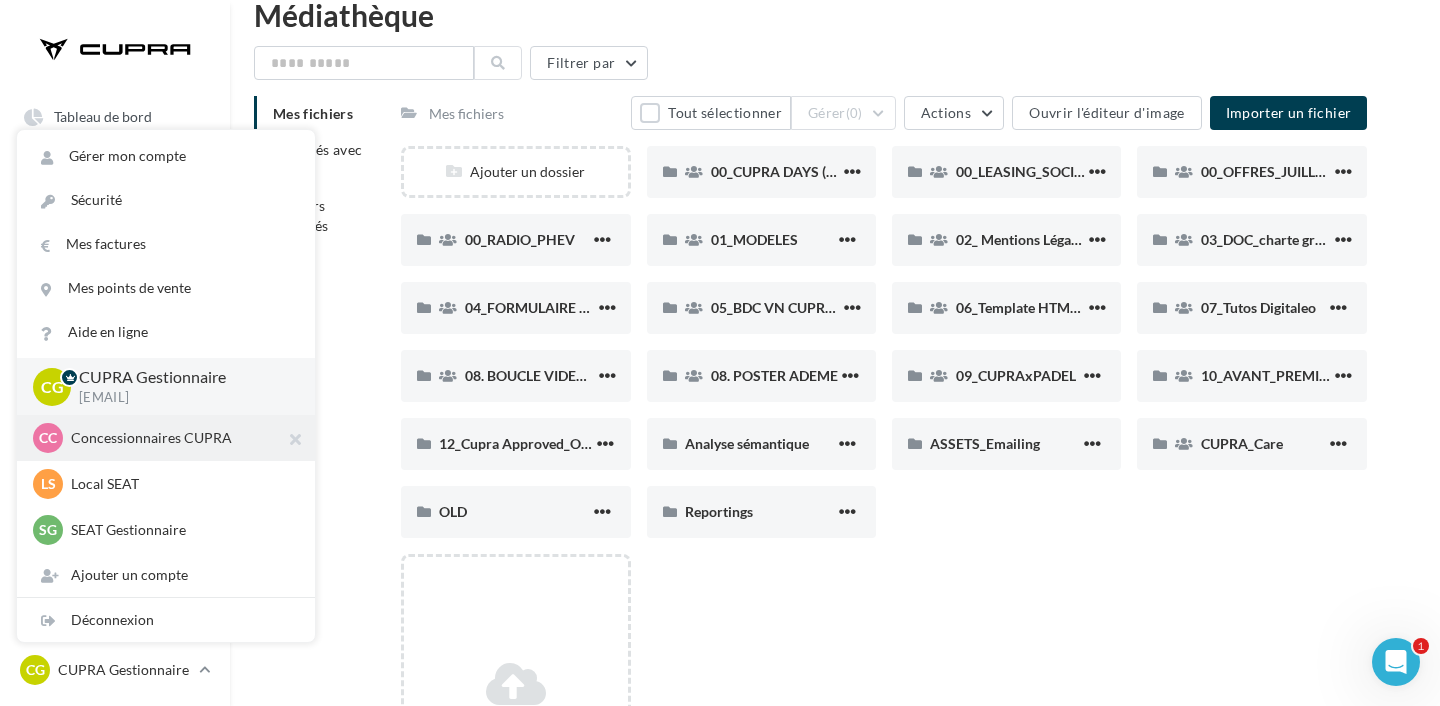 click on "Concessionnaires CUPRA" at bounding box center (181, 438) 